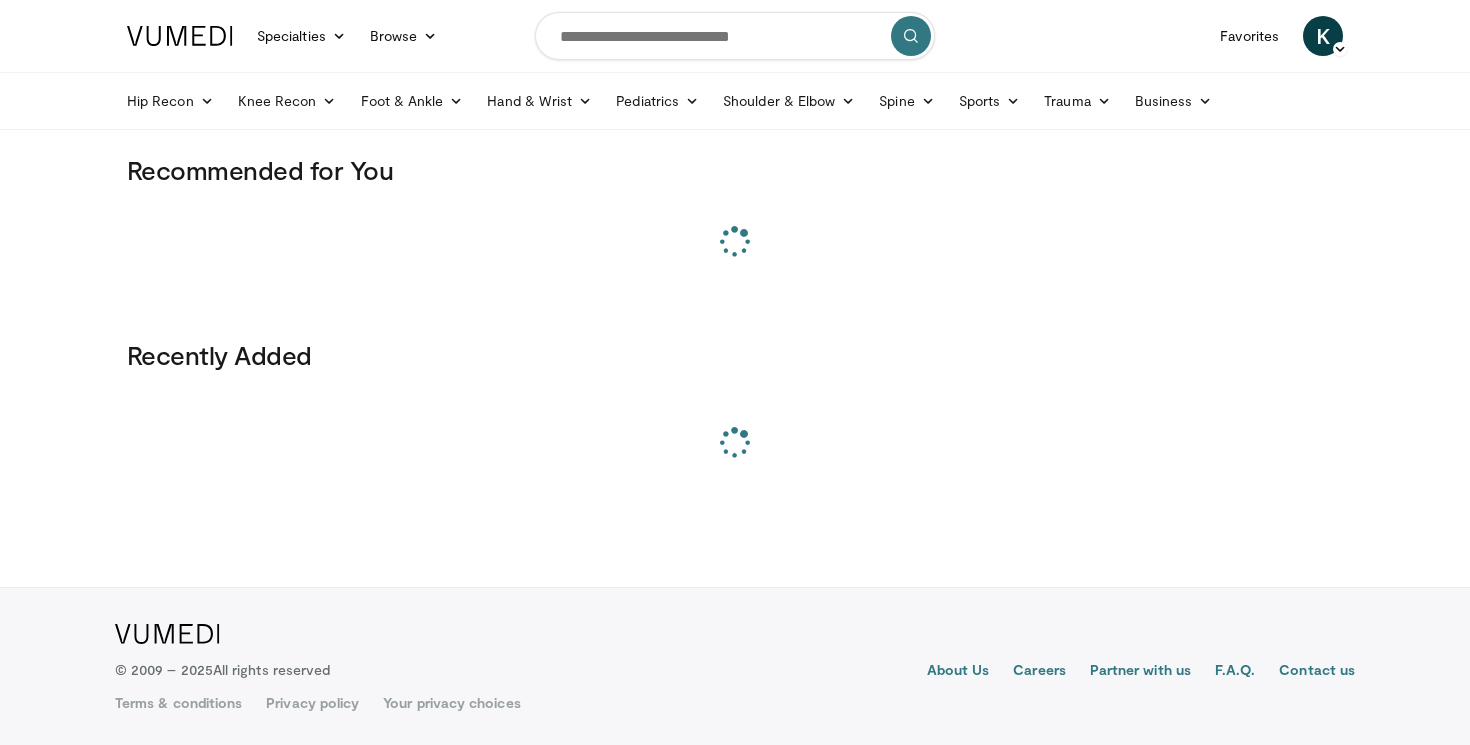 scroll, scrollTop: 0, scrollLeft: 0, axis: both 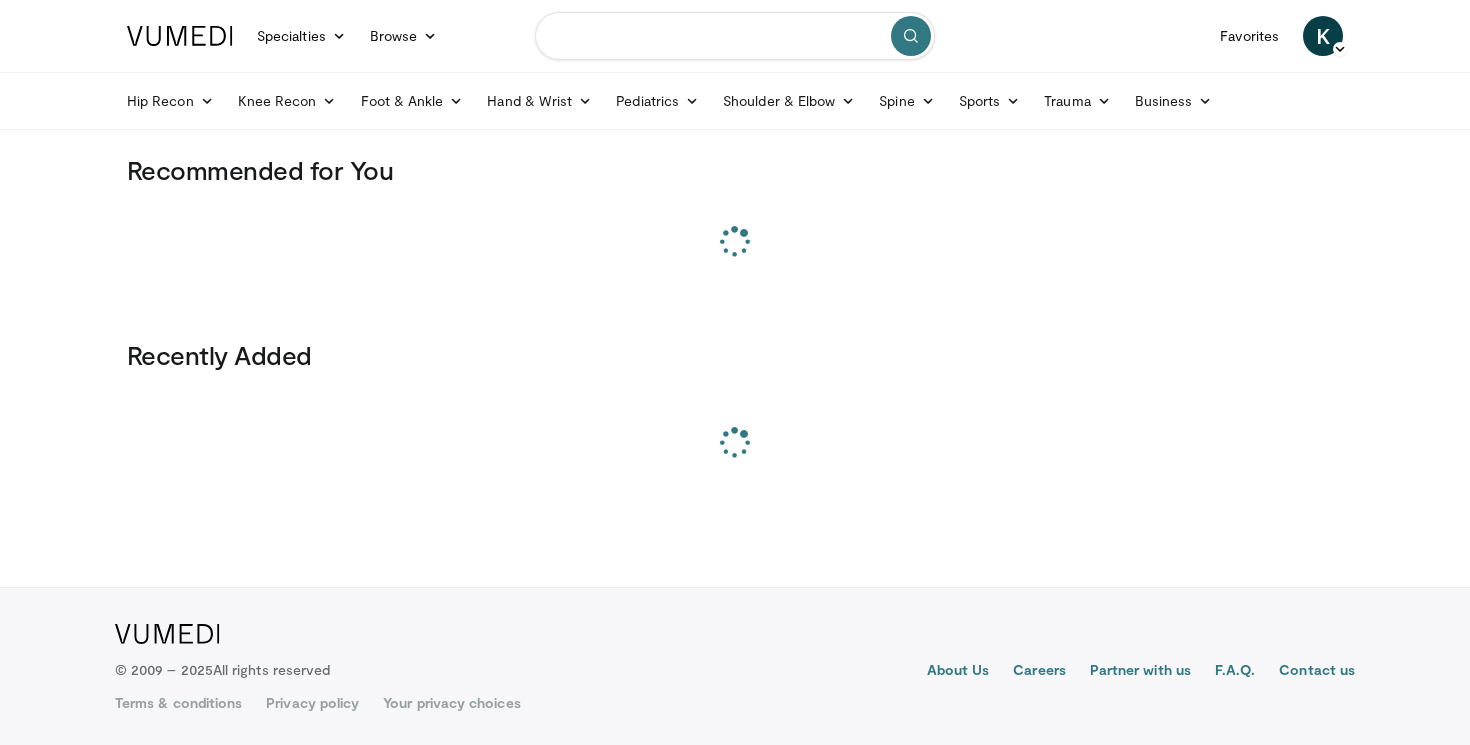 click at bounding box center (735, 36) 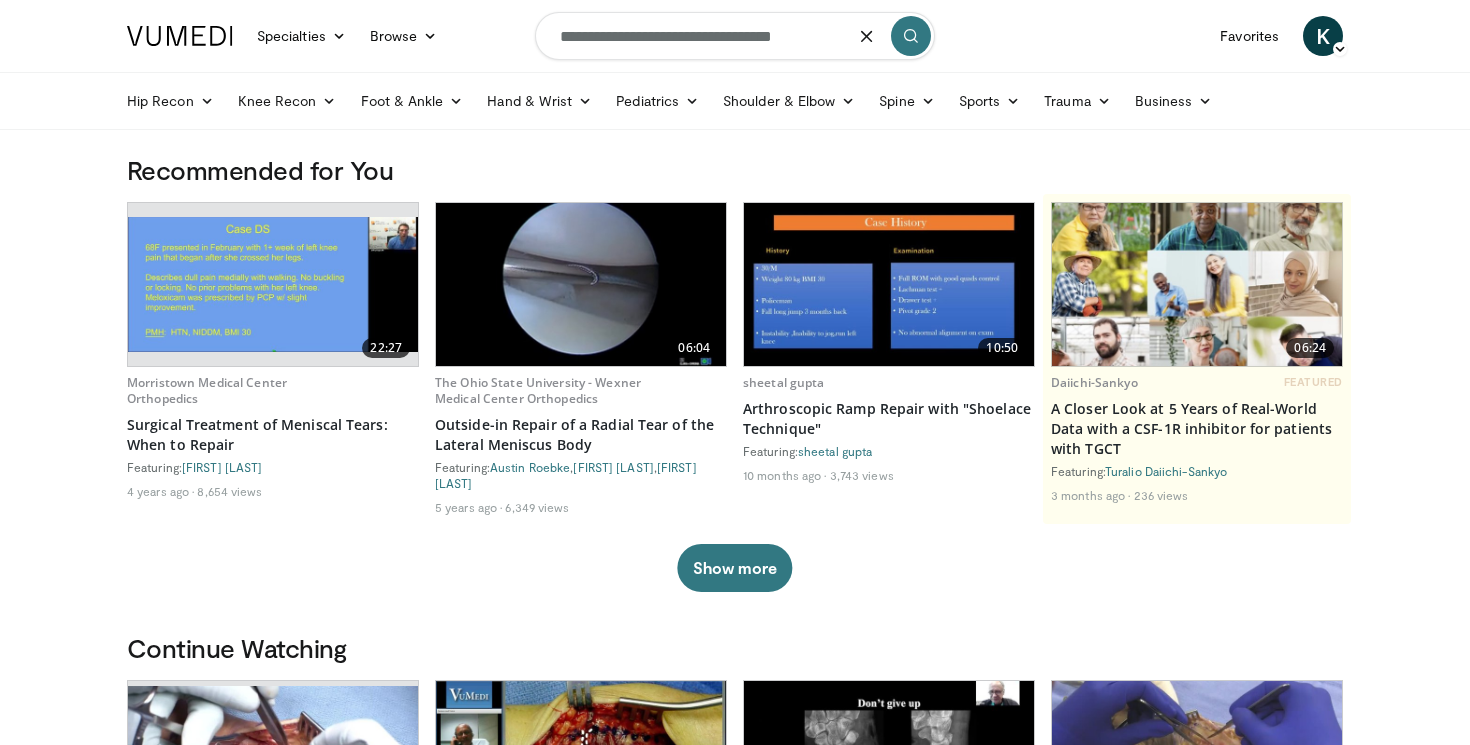 type on "**********" 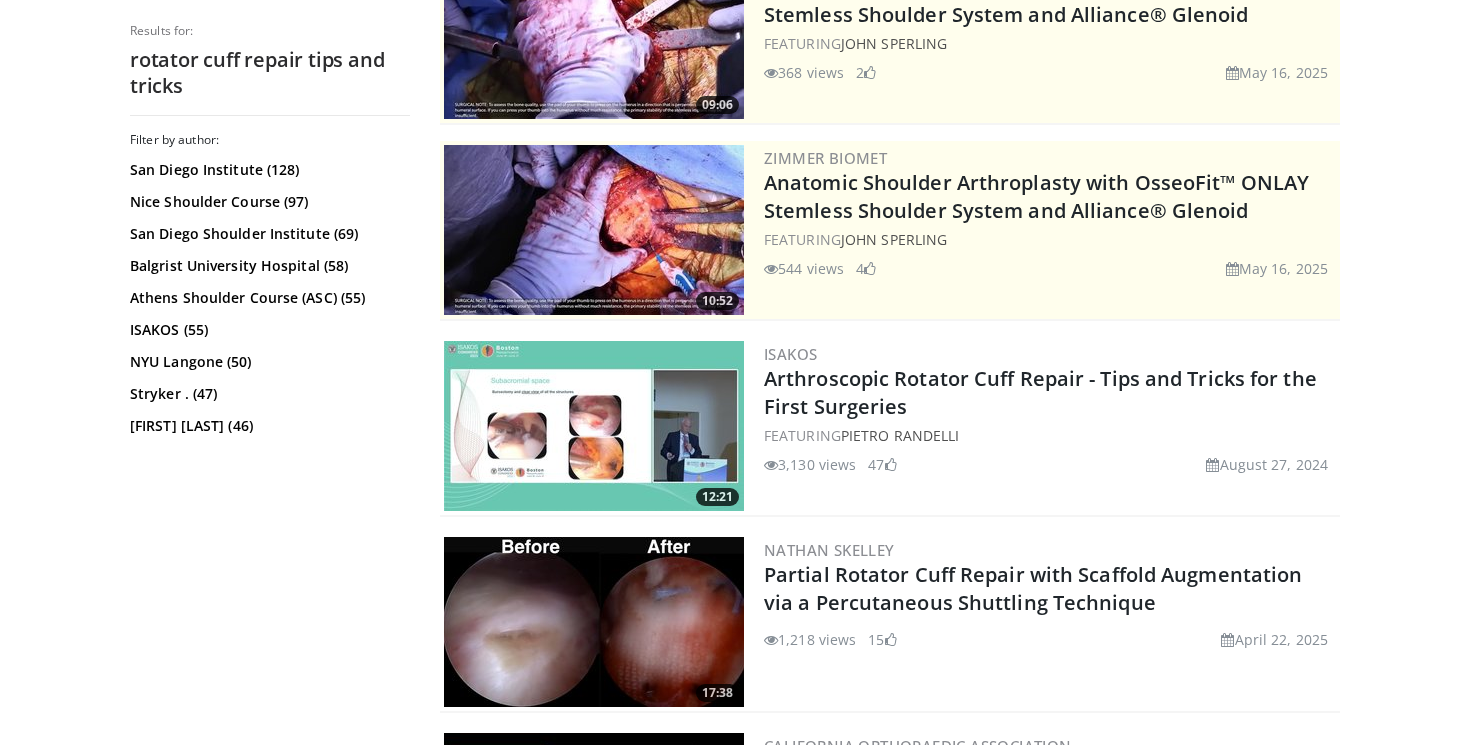 scroll, scrollTop: 278, scrollLeft: 0, axis: vertical 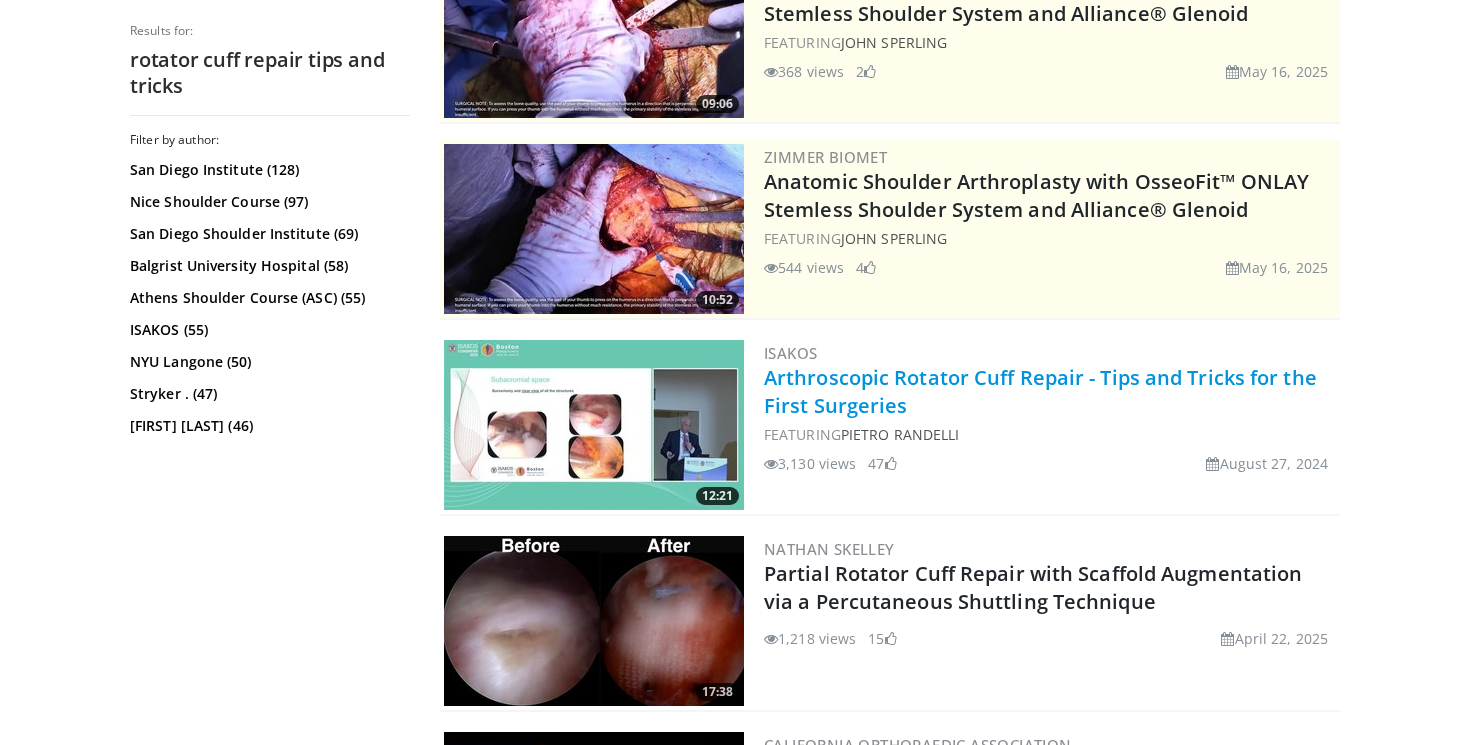 click on "Arthroscopic Rotator Cuff Repair - Tips and Tricks for the First Surgeries" at bounding box center (1040, 391) 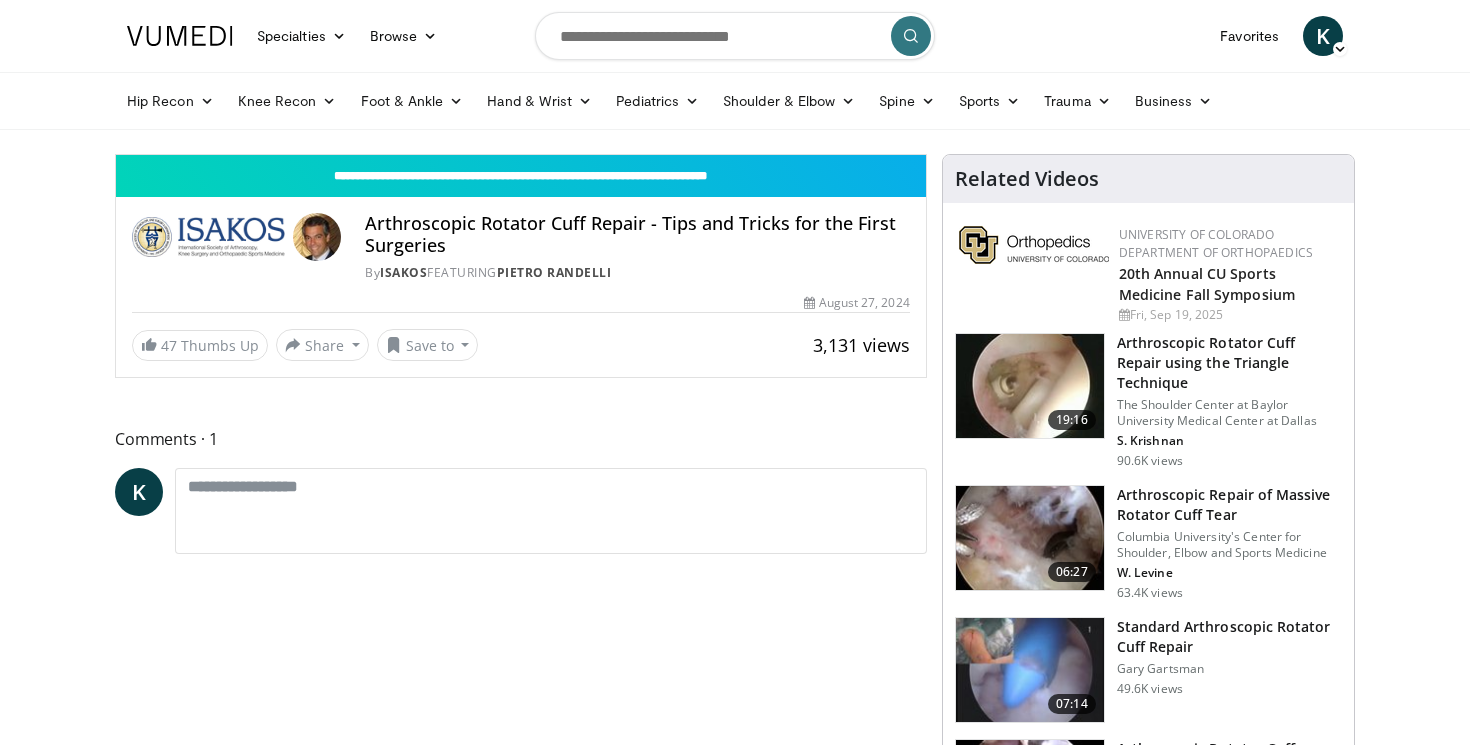 scroll, scrollTop: 0, scrollLeft: 0, axis: both 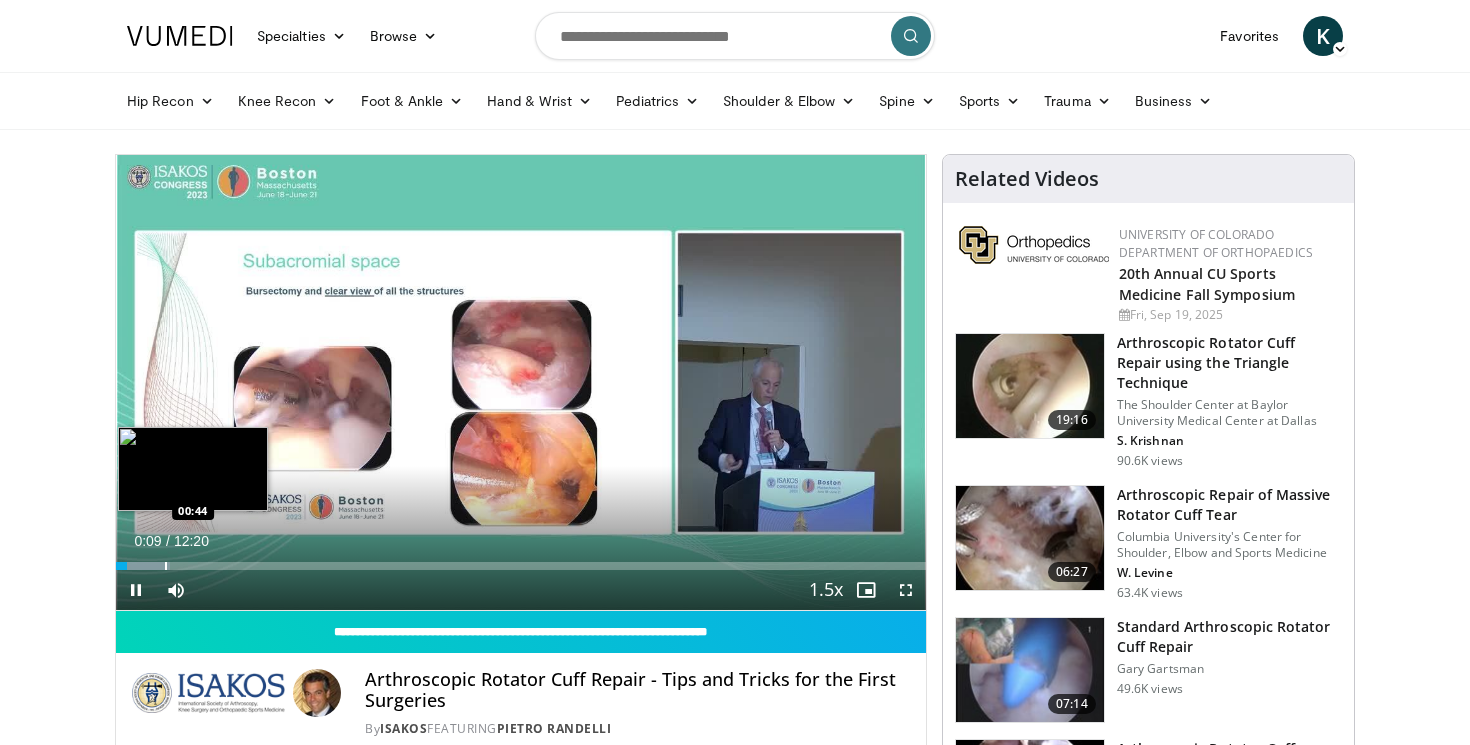 click on "Loaded :  6.69% 00:09 00:44" at bounding box center (521, 560) 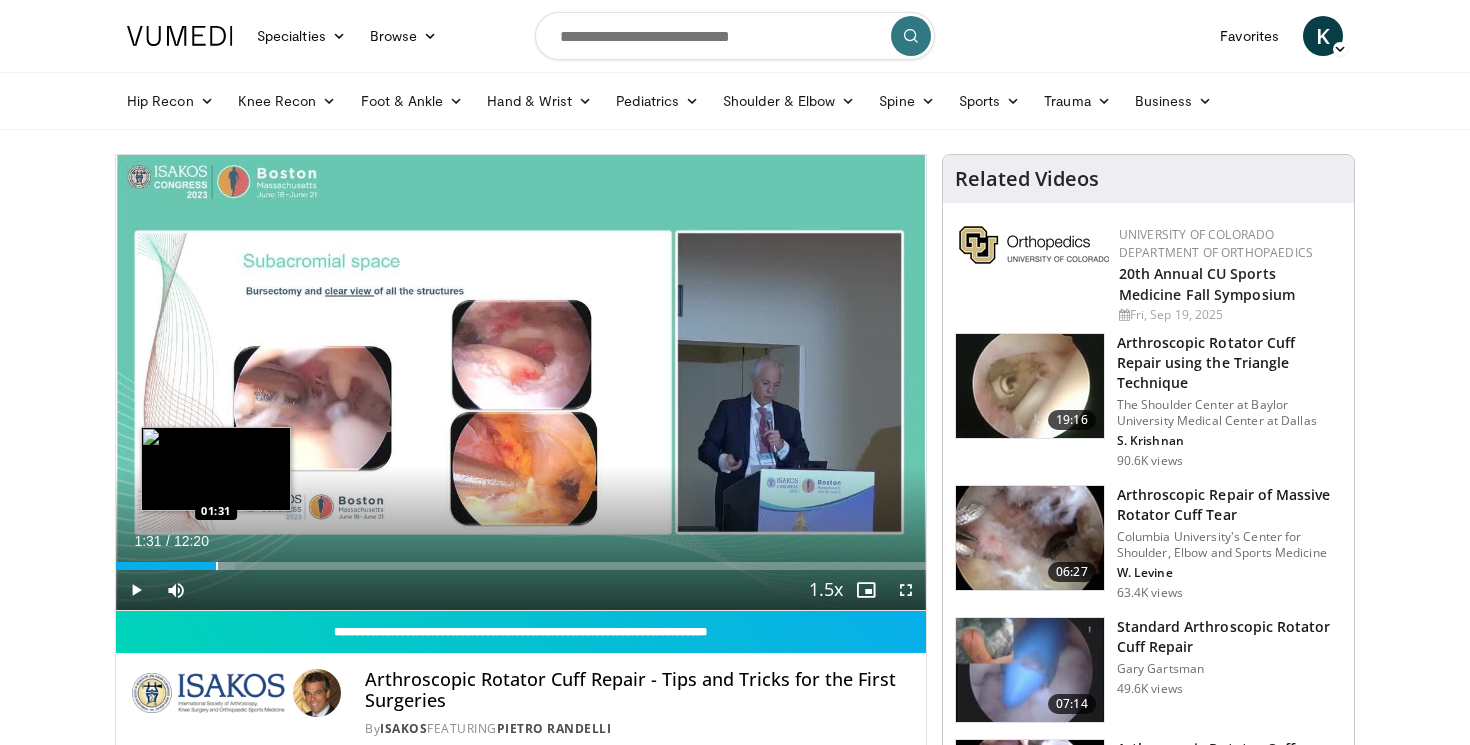 click on "Loaded :  14.73% 00:49 01:31" at bounding box center (521, 560) 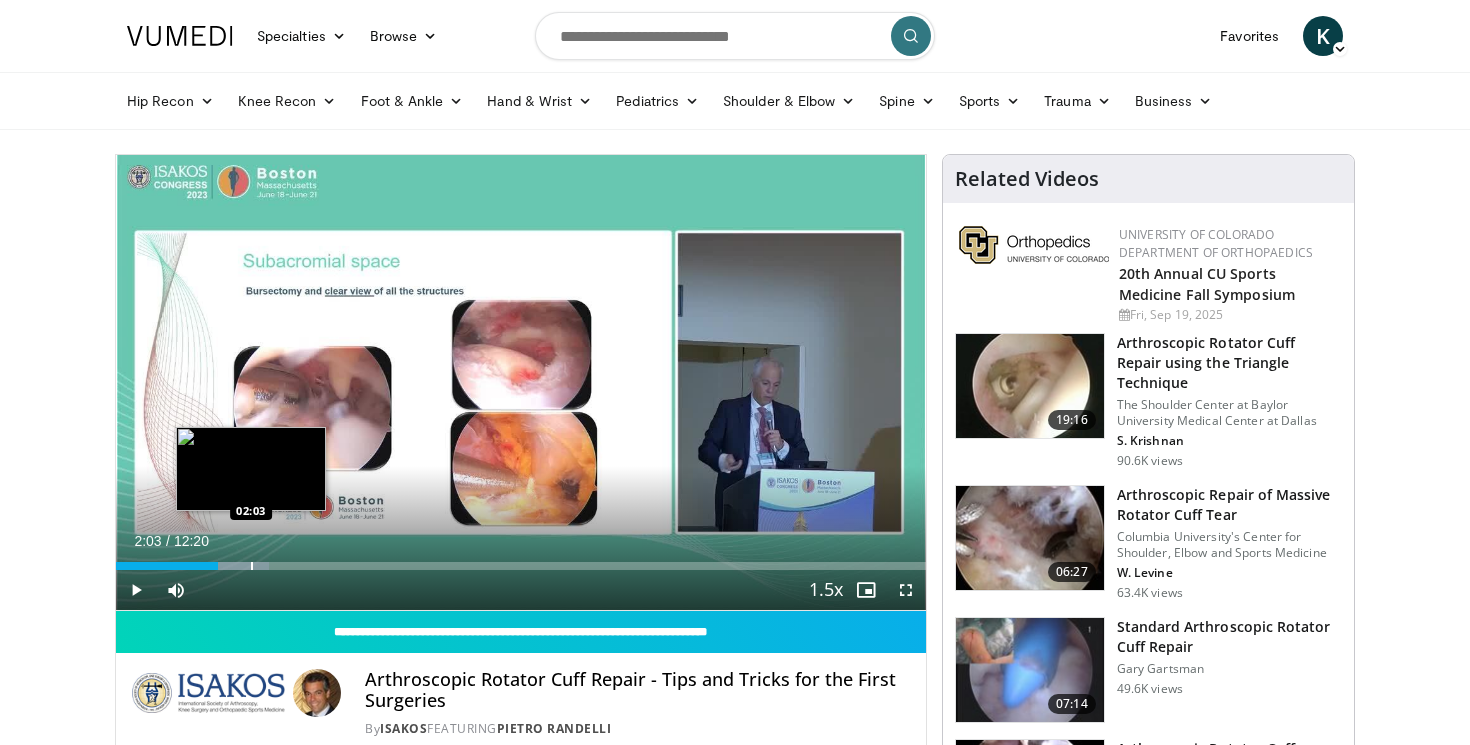 click at bounding box center (252, 566) 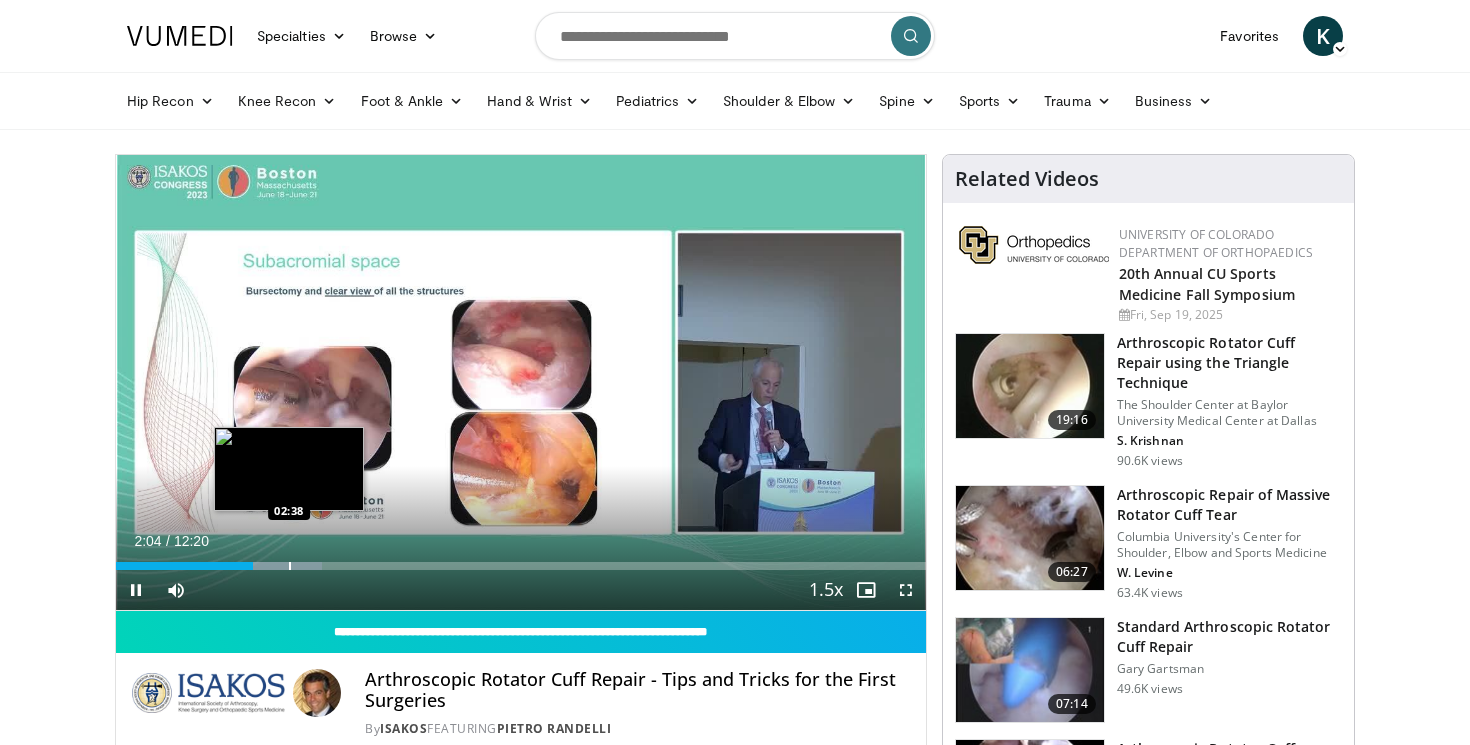 click at bounding box center (290, 566) 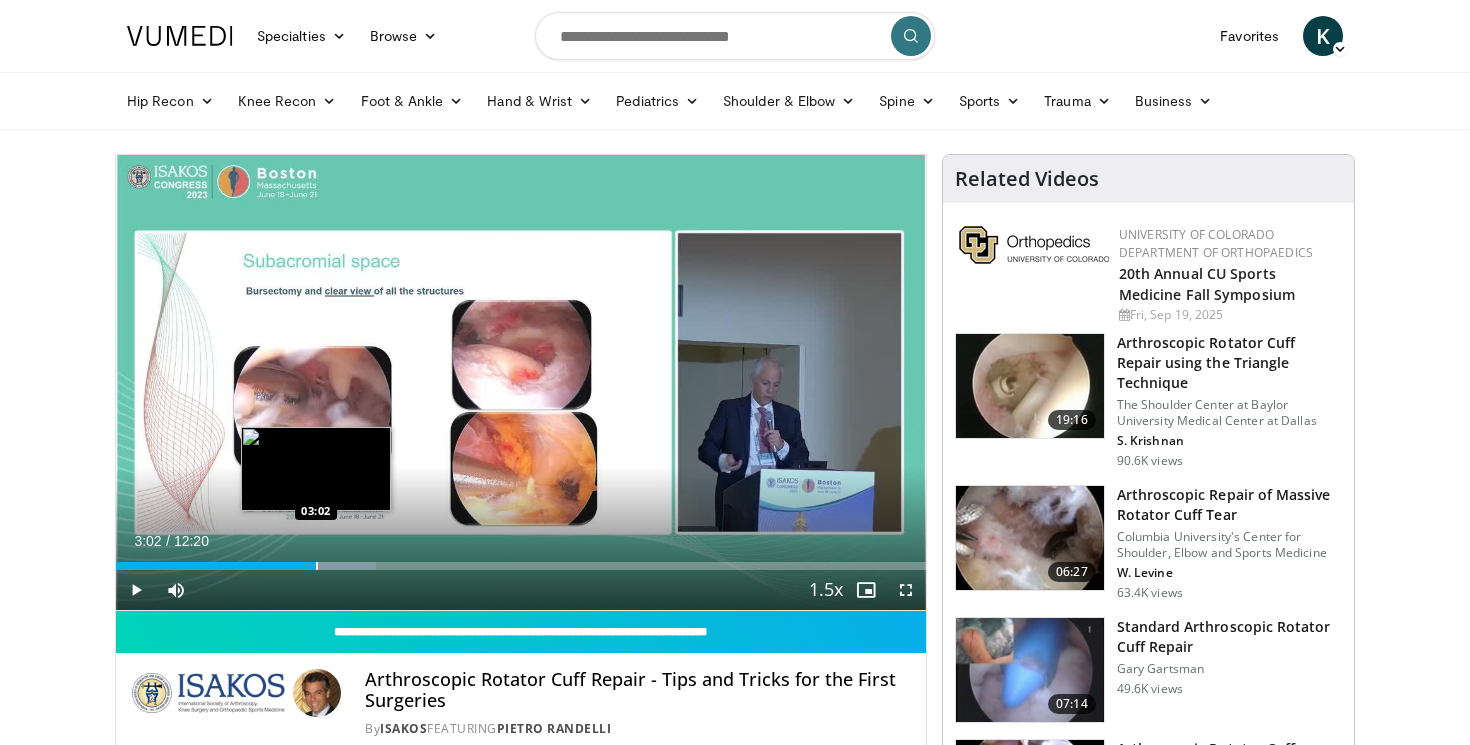 click at bounding box center [317, 566] 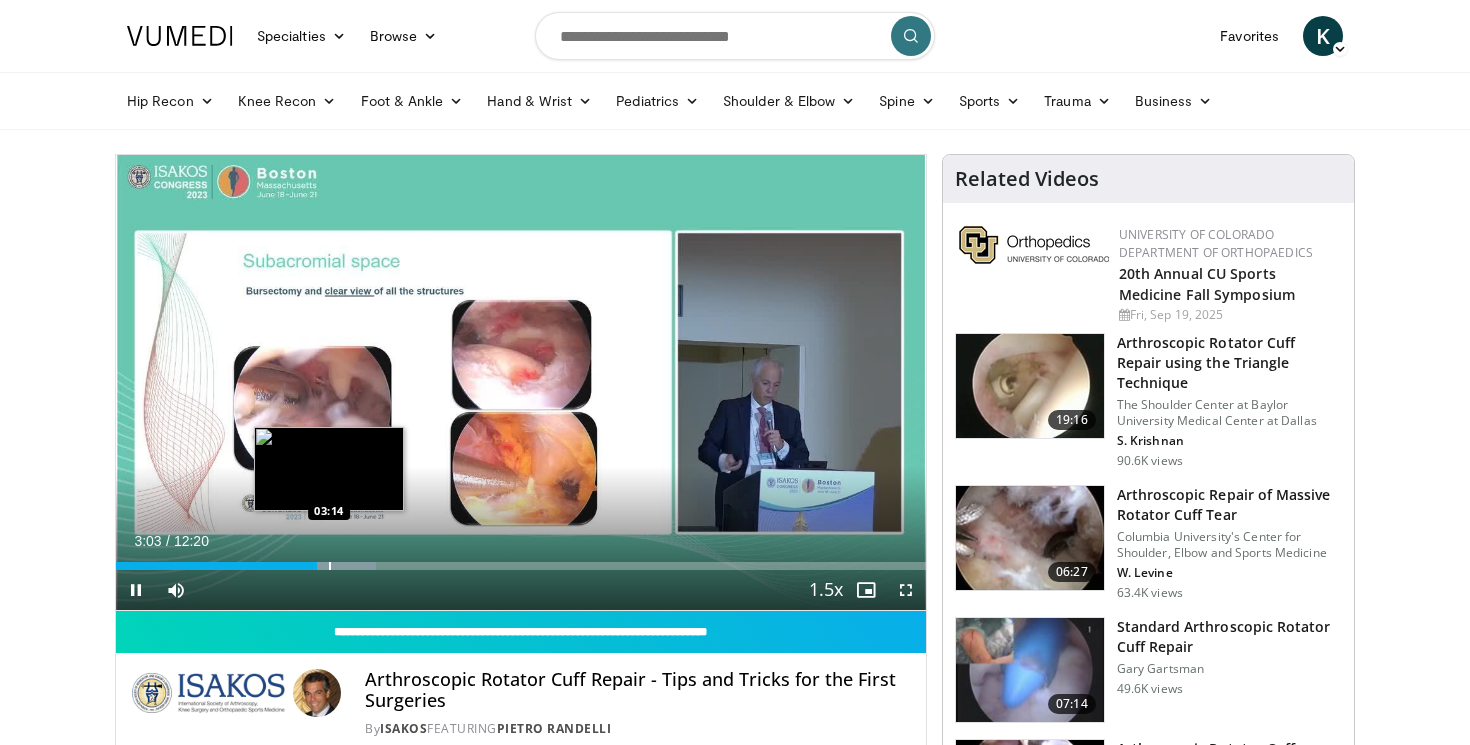 click at bounding box center [330, 566] 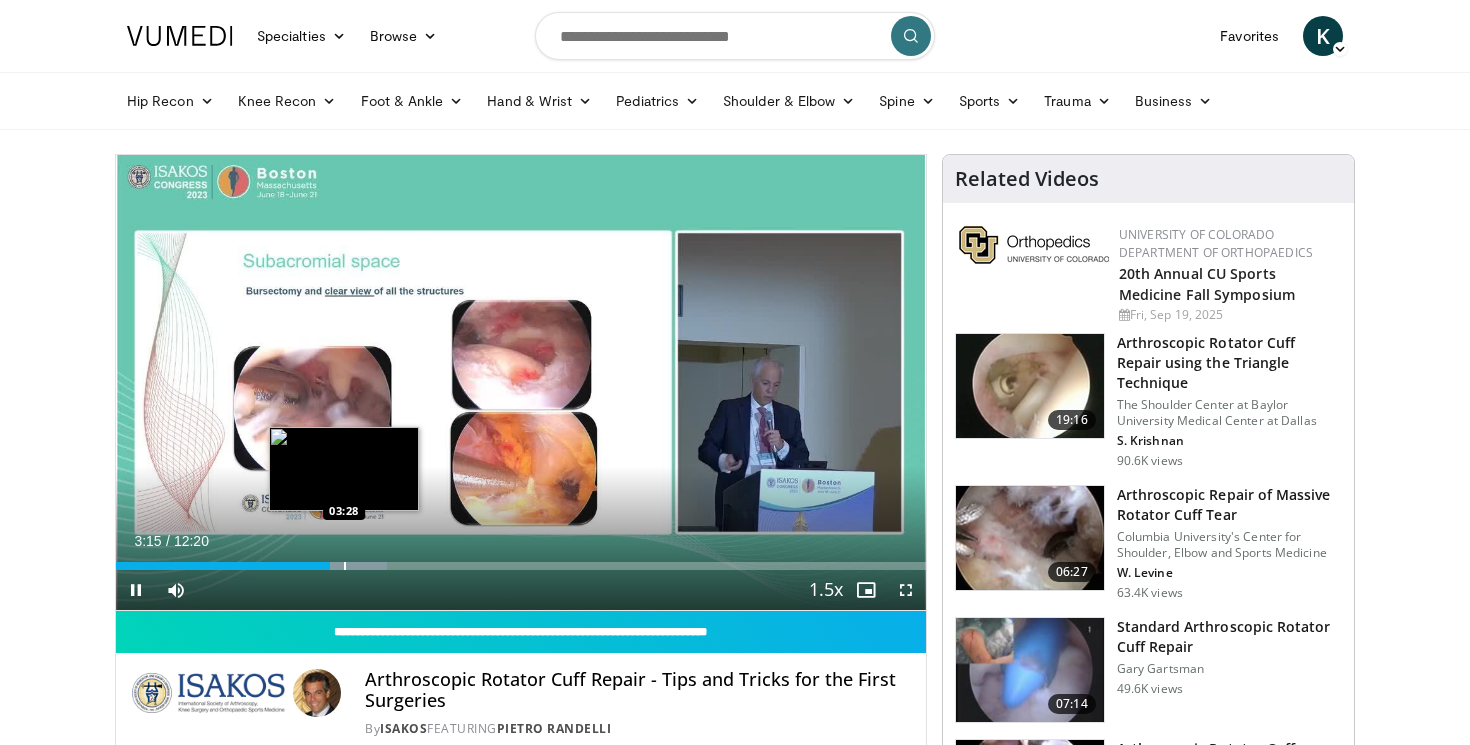 click at bounding box center (345, 566) 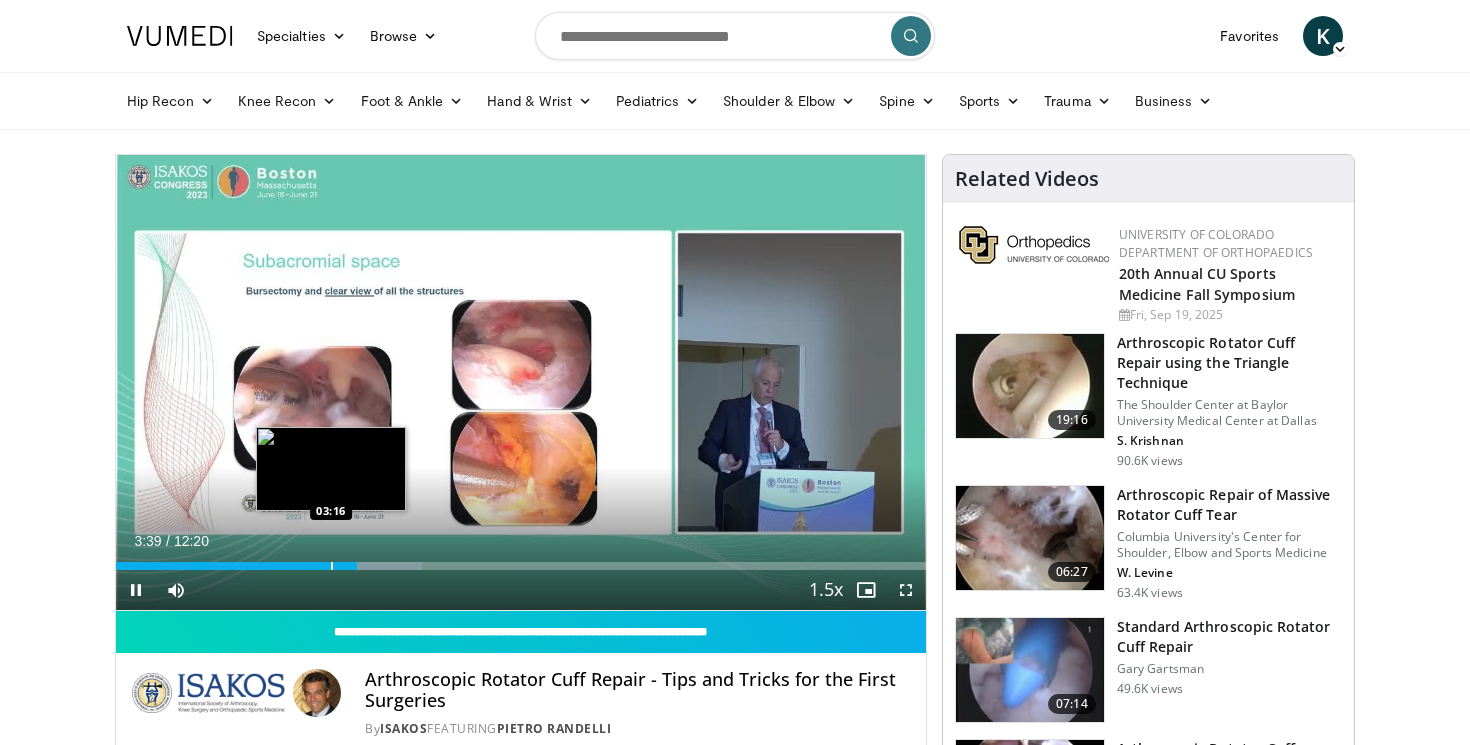 click at bounding box center (332, 566) 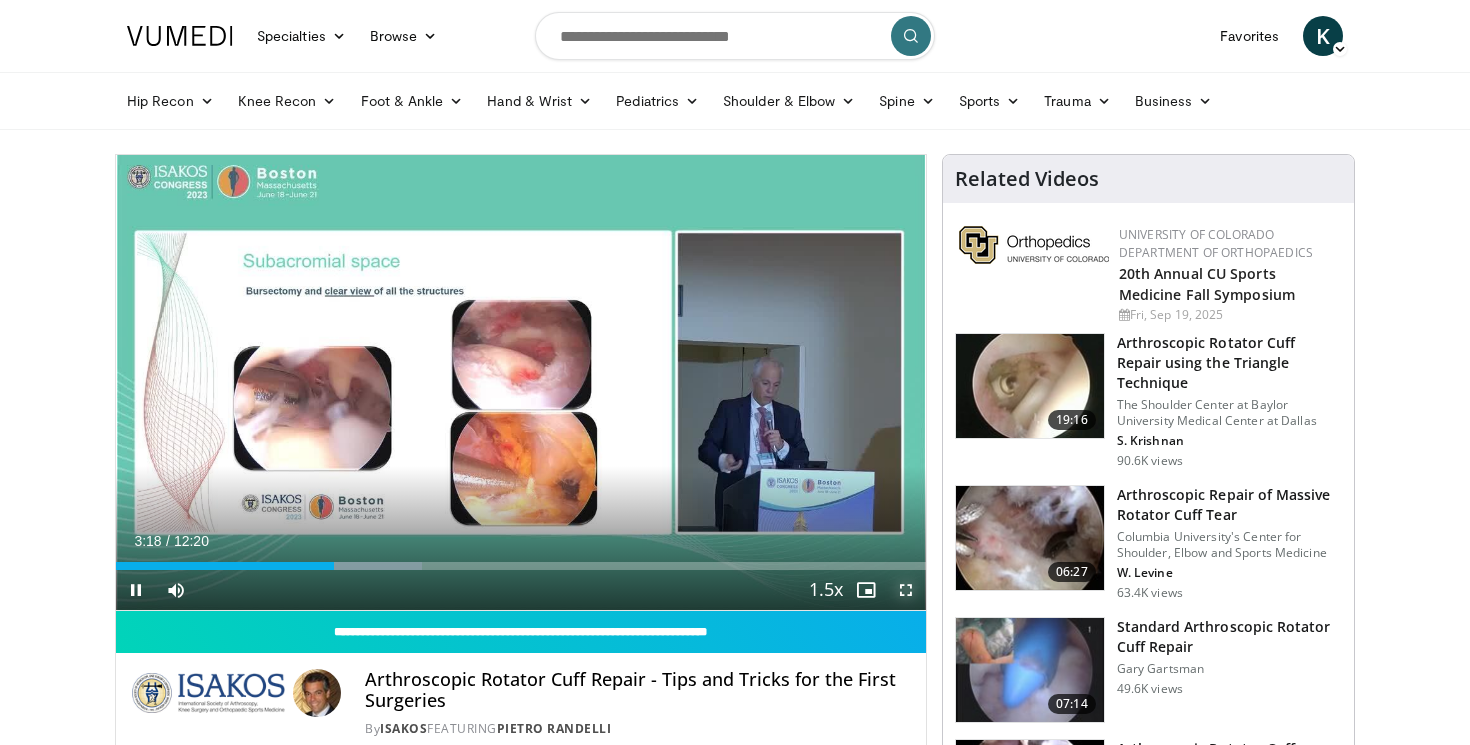 click at bounding box center [906, 590] 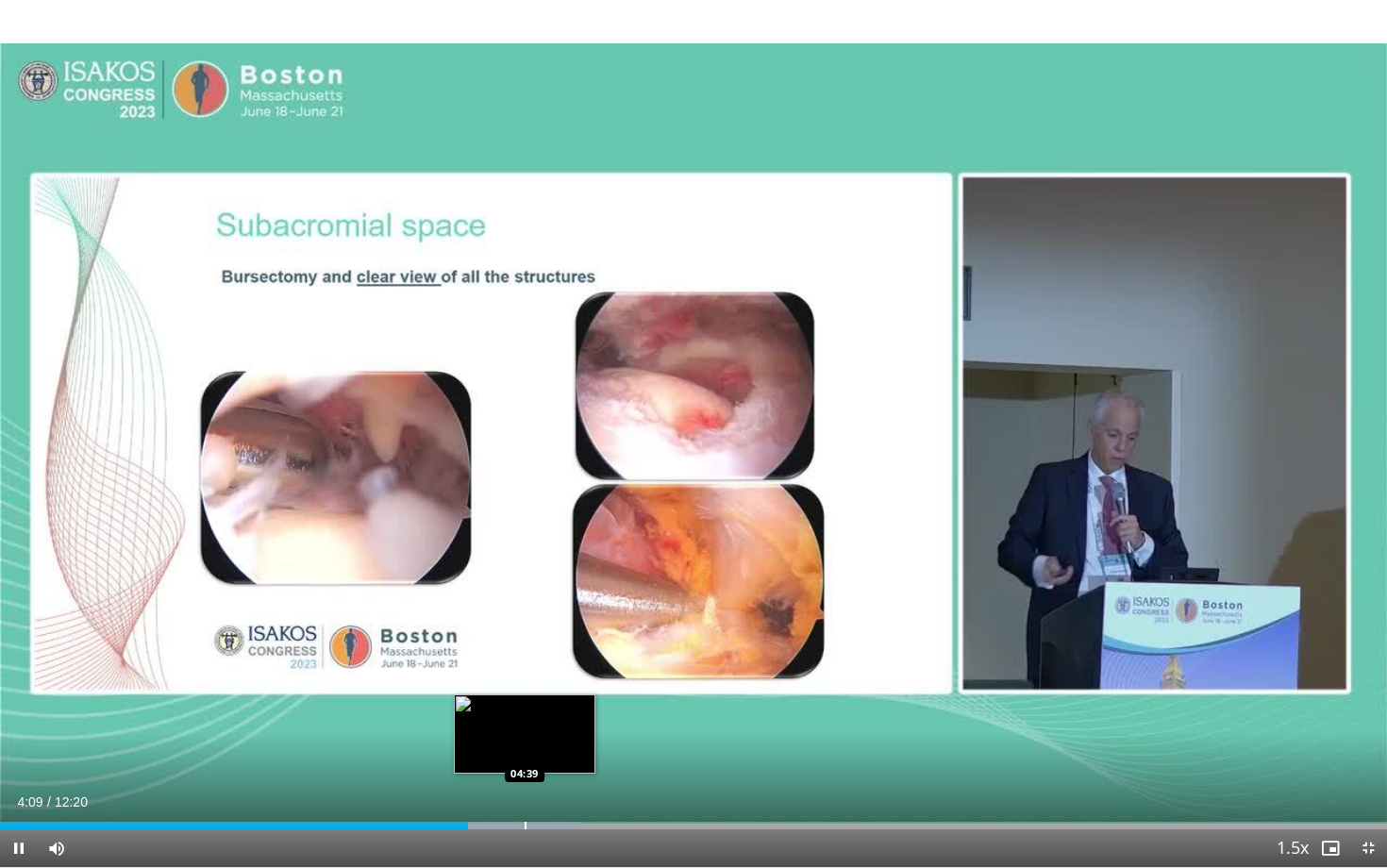 click at bounding box center [526, 826] 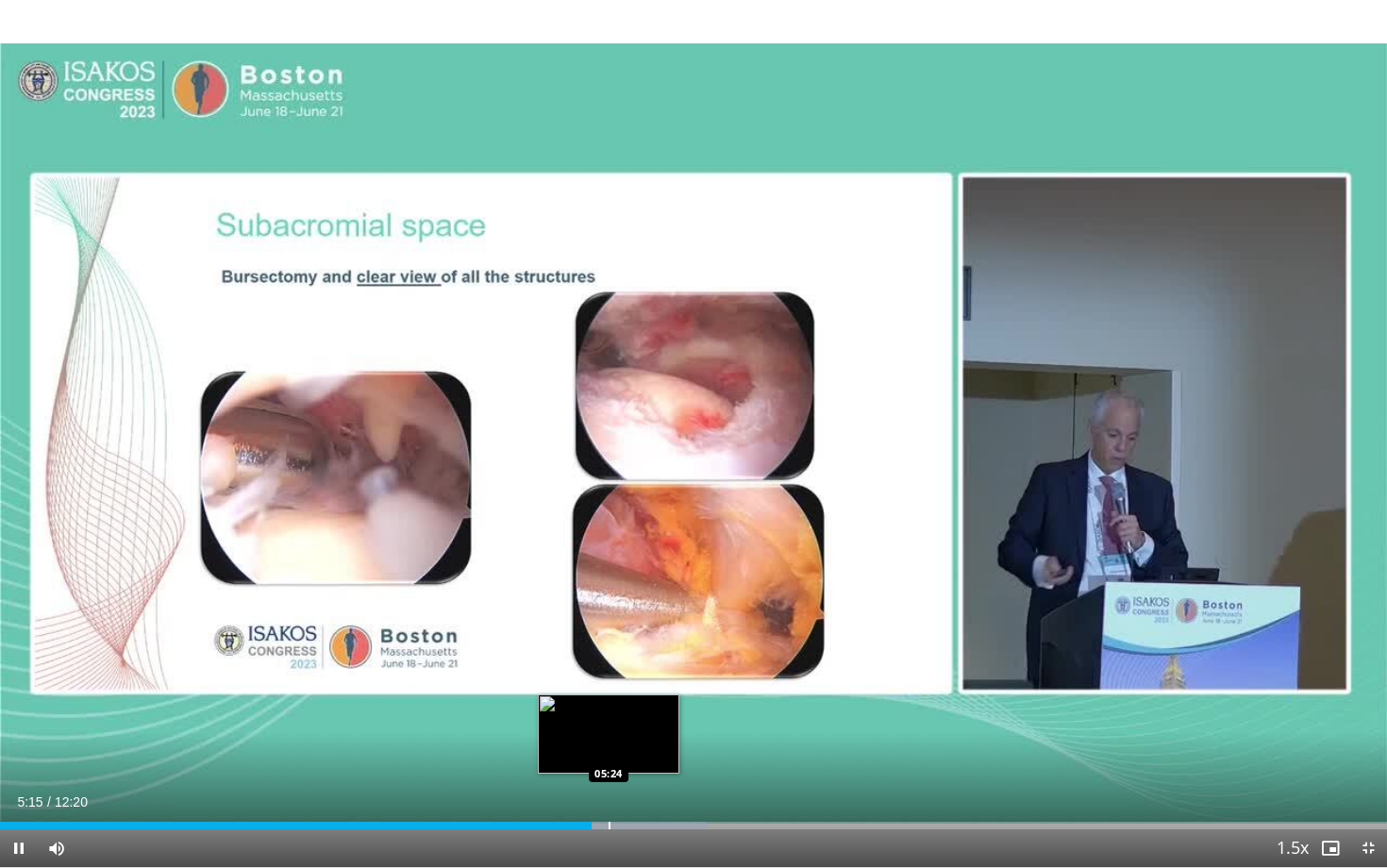 click at bounding box center (610, 826) 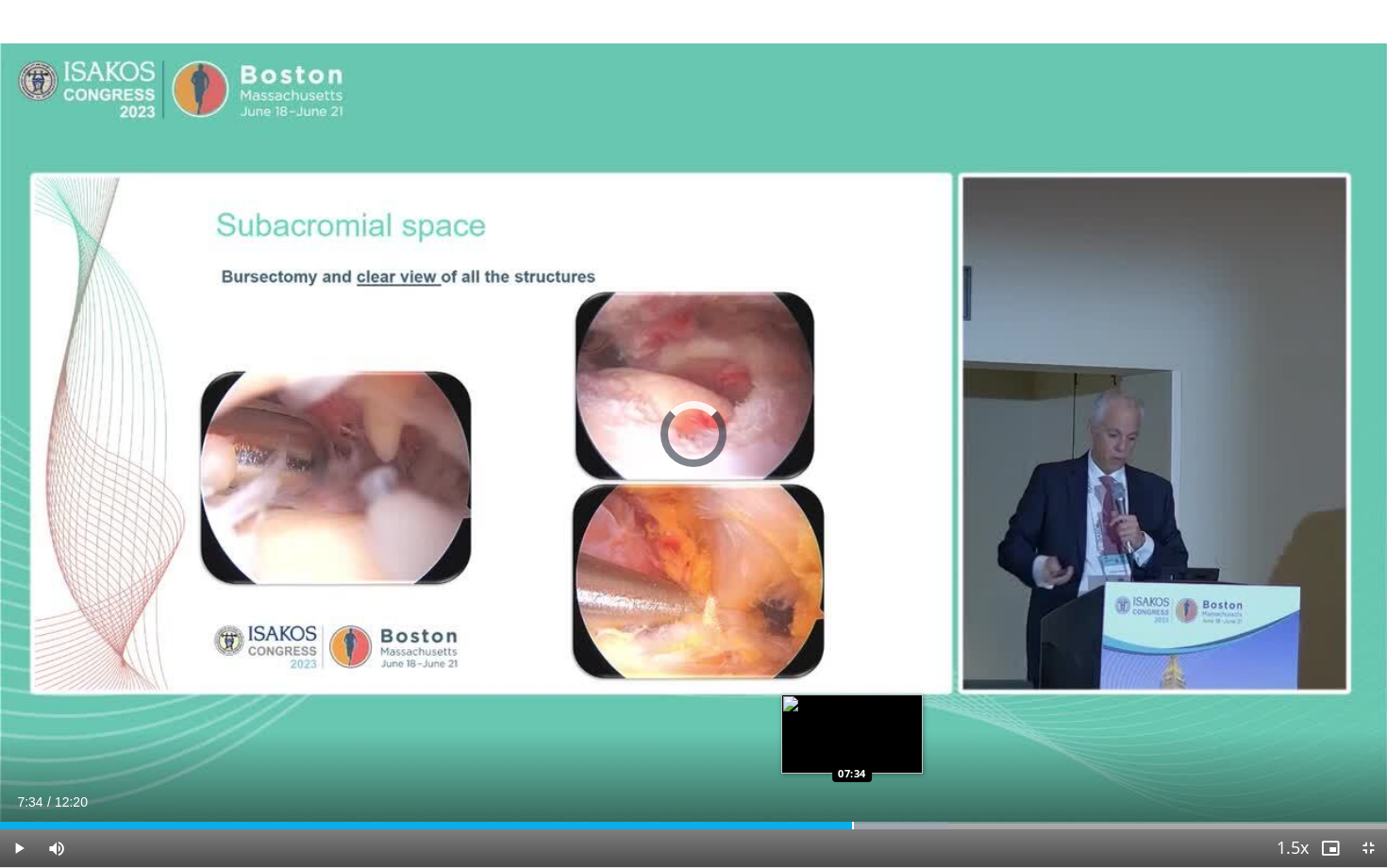 click on "Loaded :  68.34% 07:21 07:34" at bounding box center [694, 820] 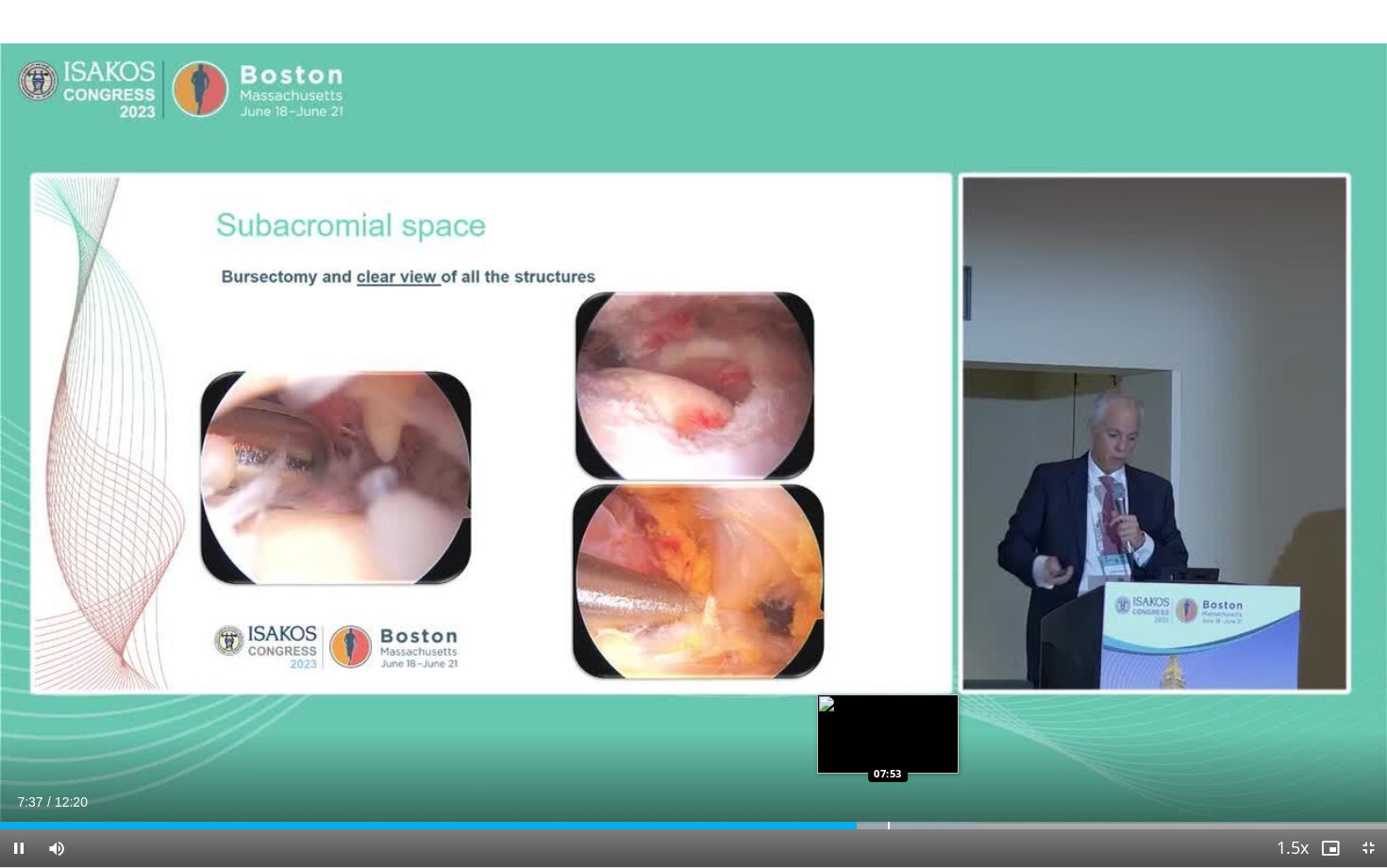 click at bounding box center [889, 826] 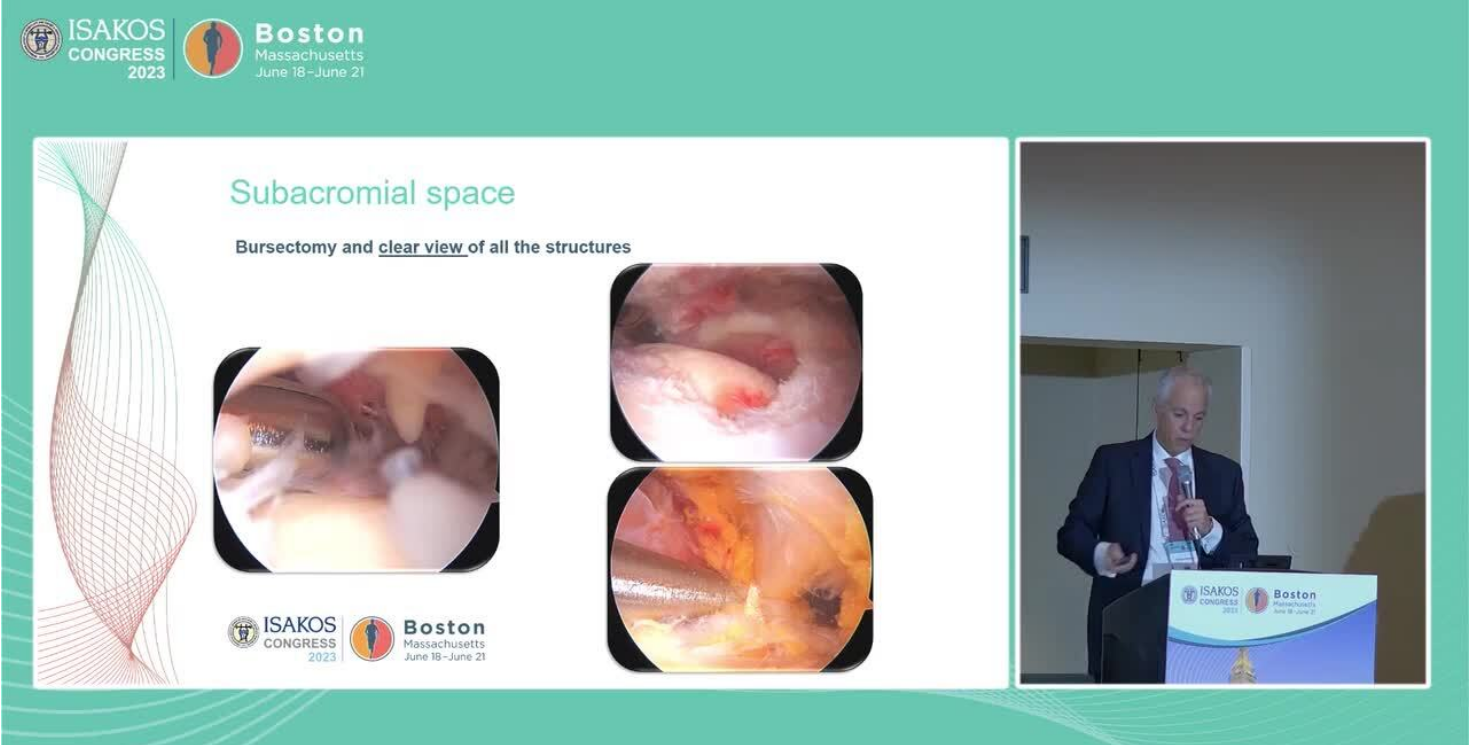 scroll, scrollTop: 176, scrollLeft: 0, axis: vertical 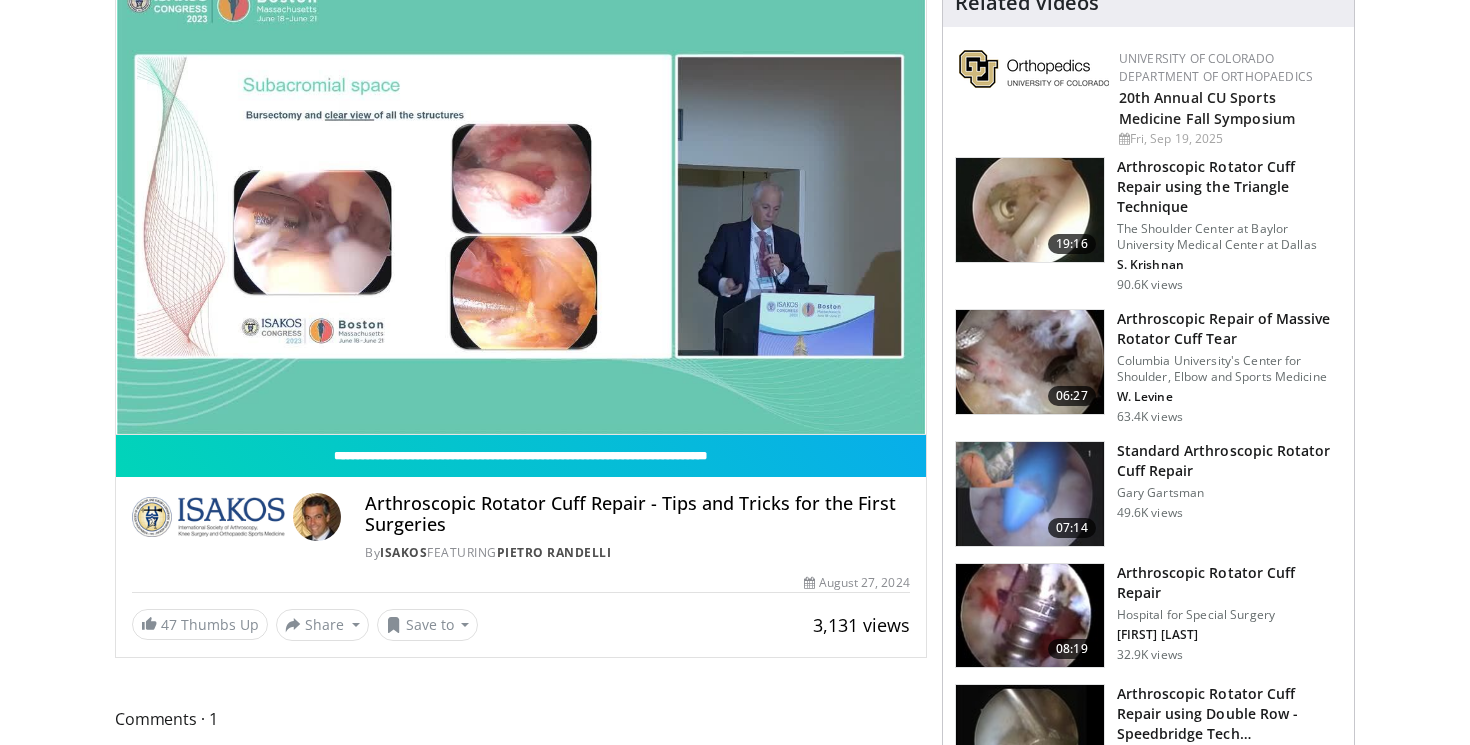 click on "Standard Arthroscopic Rotator Cuff Repair" at bounding box center (1229, 461) 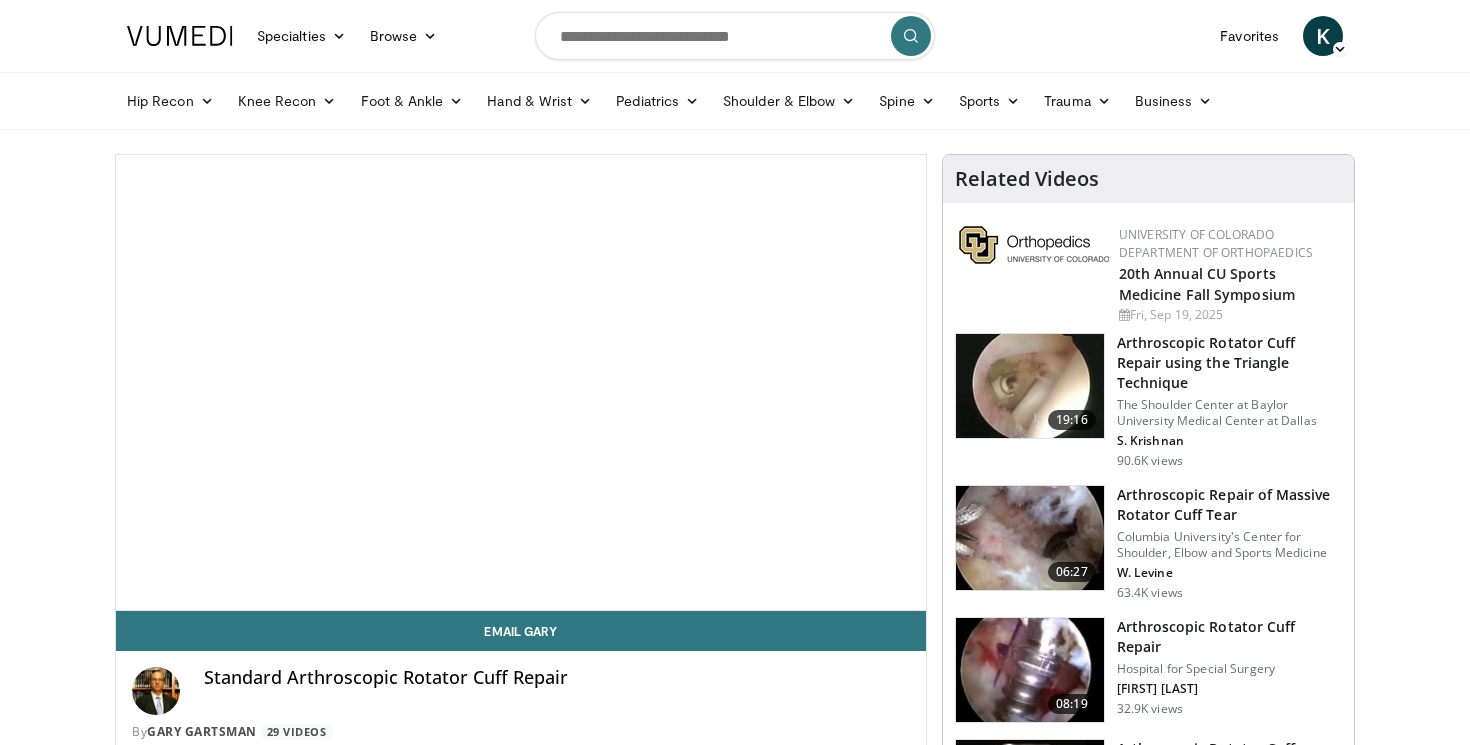 scroll, scrollTop: 0, scrollLeft: 0, axis: both 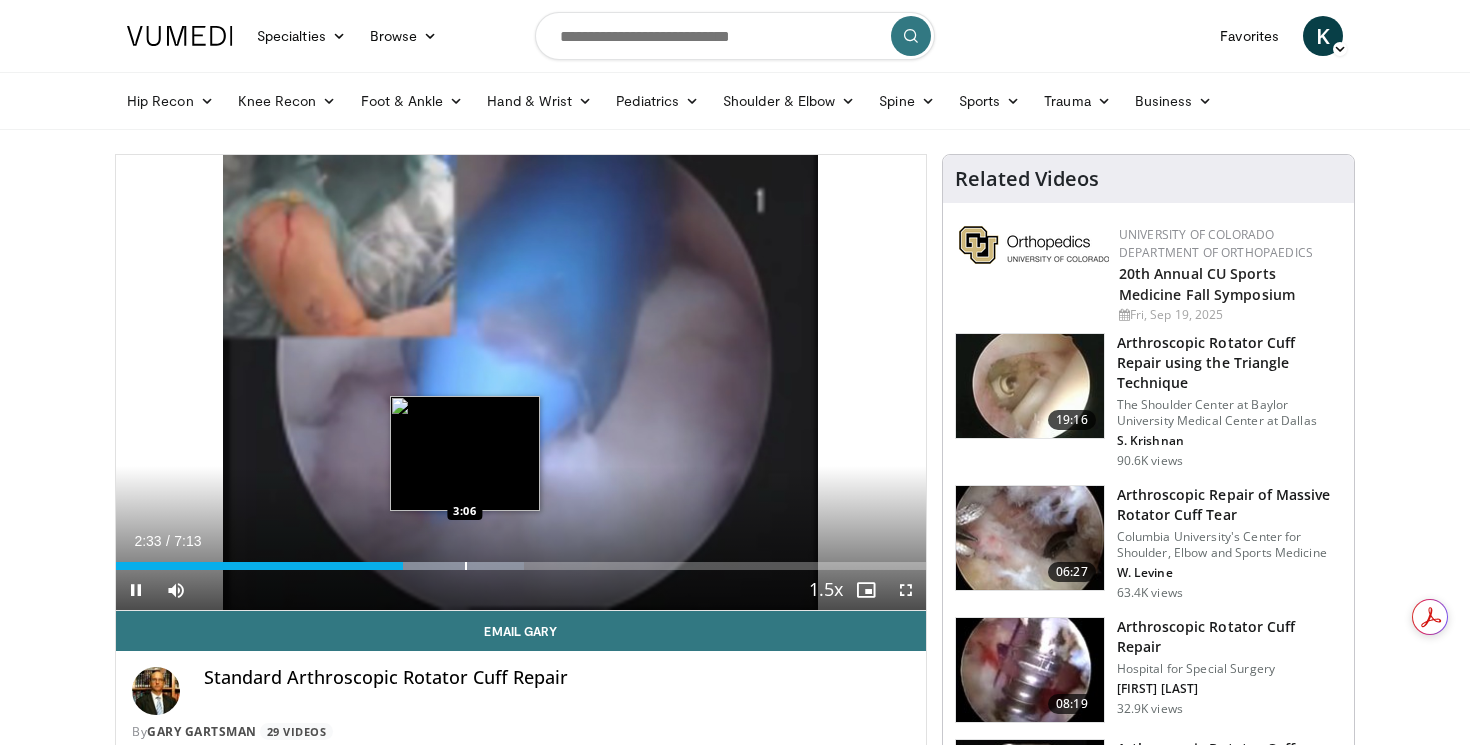 click at bounding box center [466, 566] 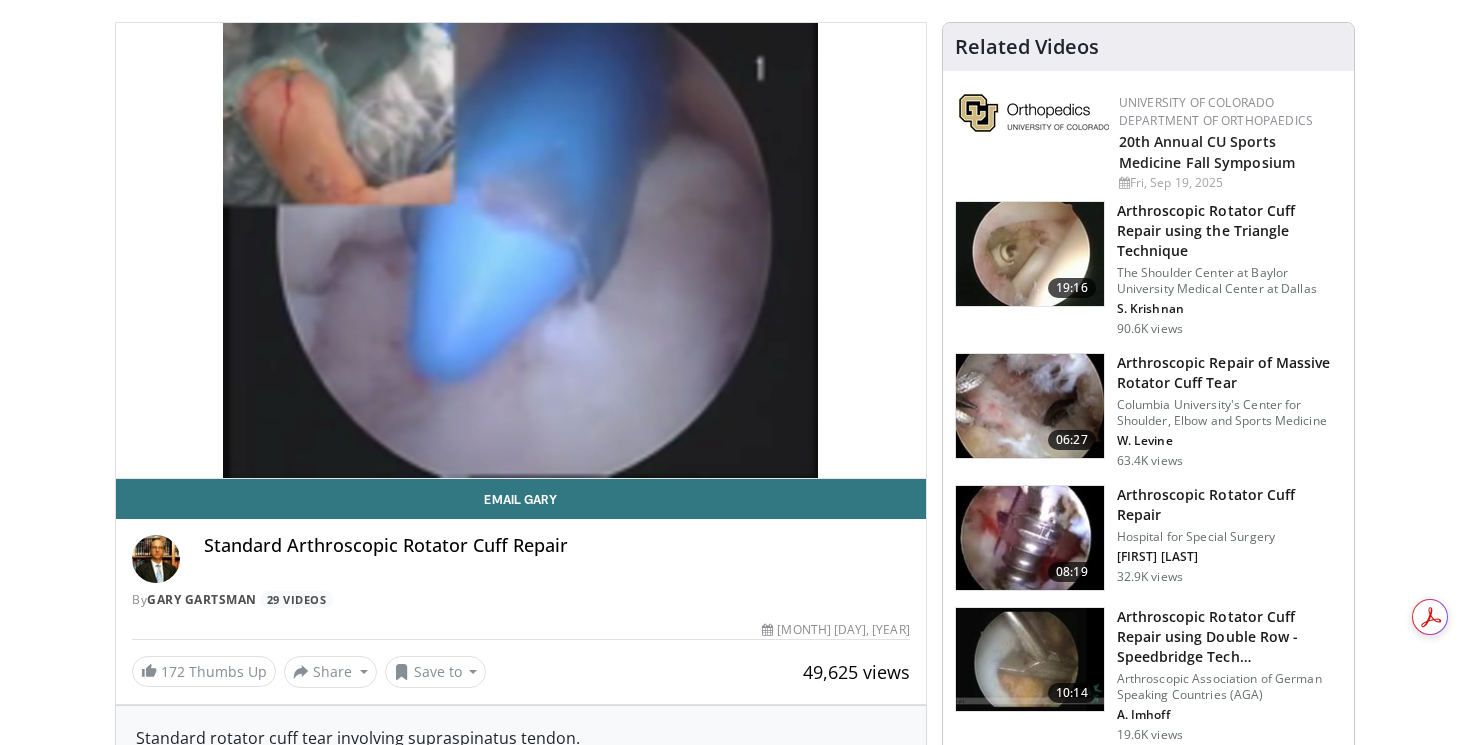scroll, scrollTop: 234, scrollLeft: 0, axis: vertical 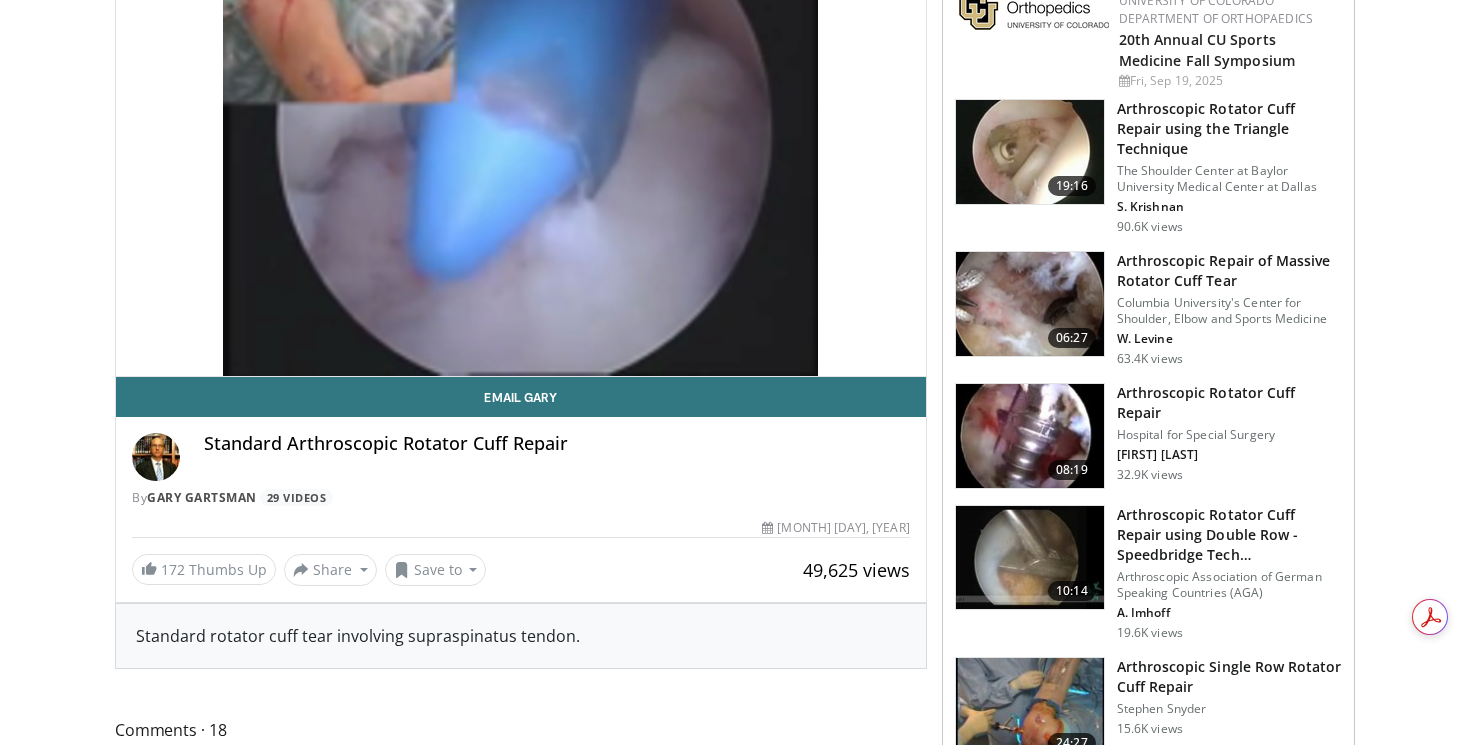 click on "Arthroscopic Rotator Cuff Repair" at bounding box center [1229, 403] 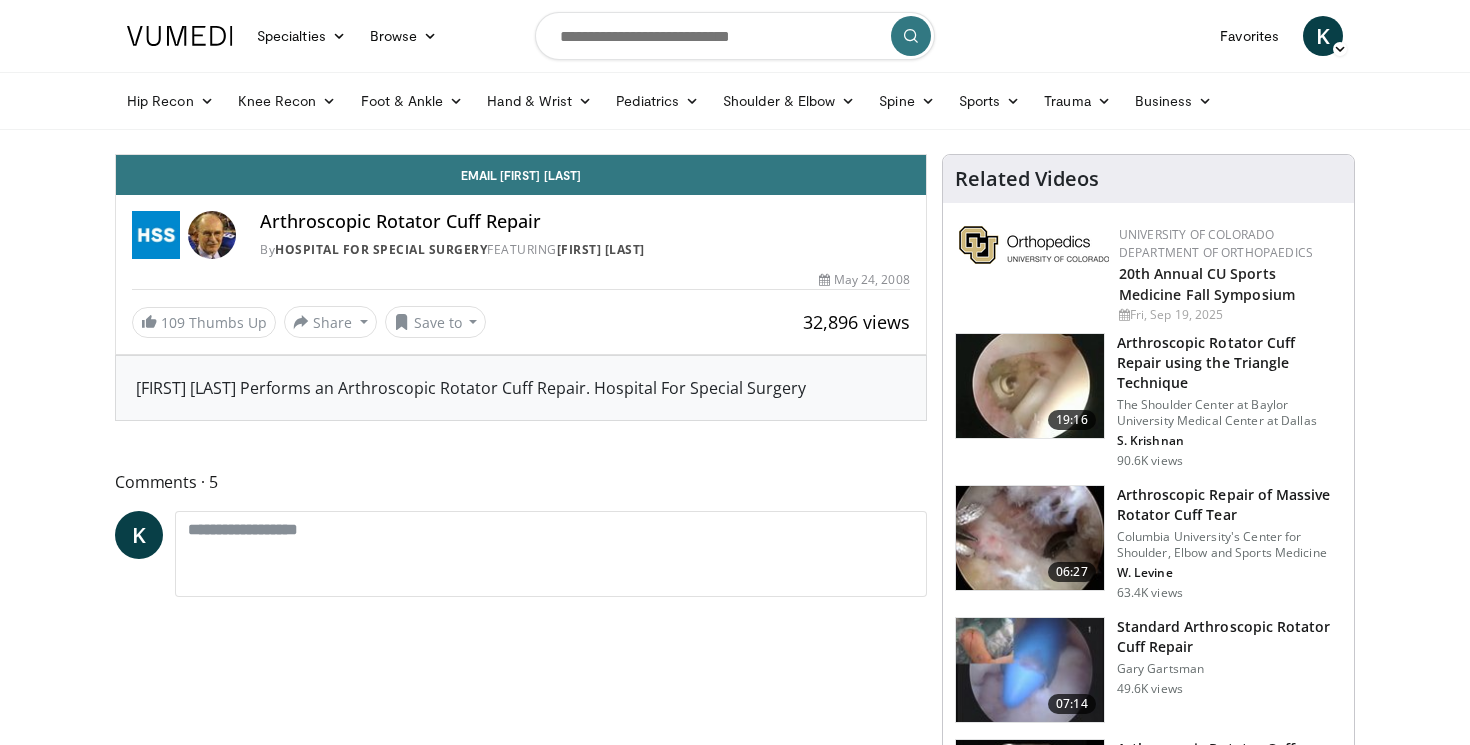 scroll, scrollTop: 0, scrollLeft: 0, axis: both 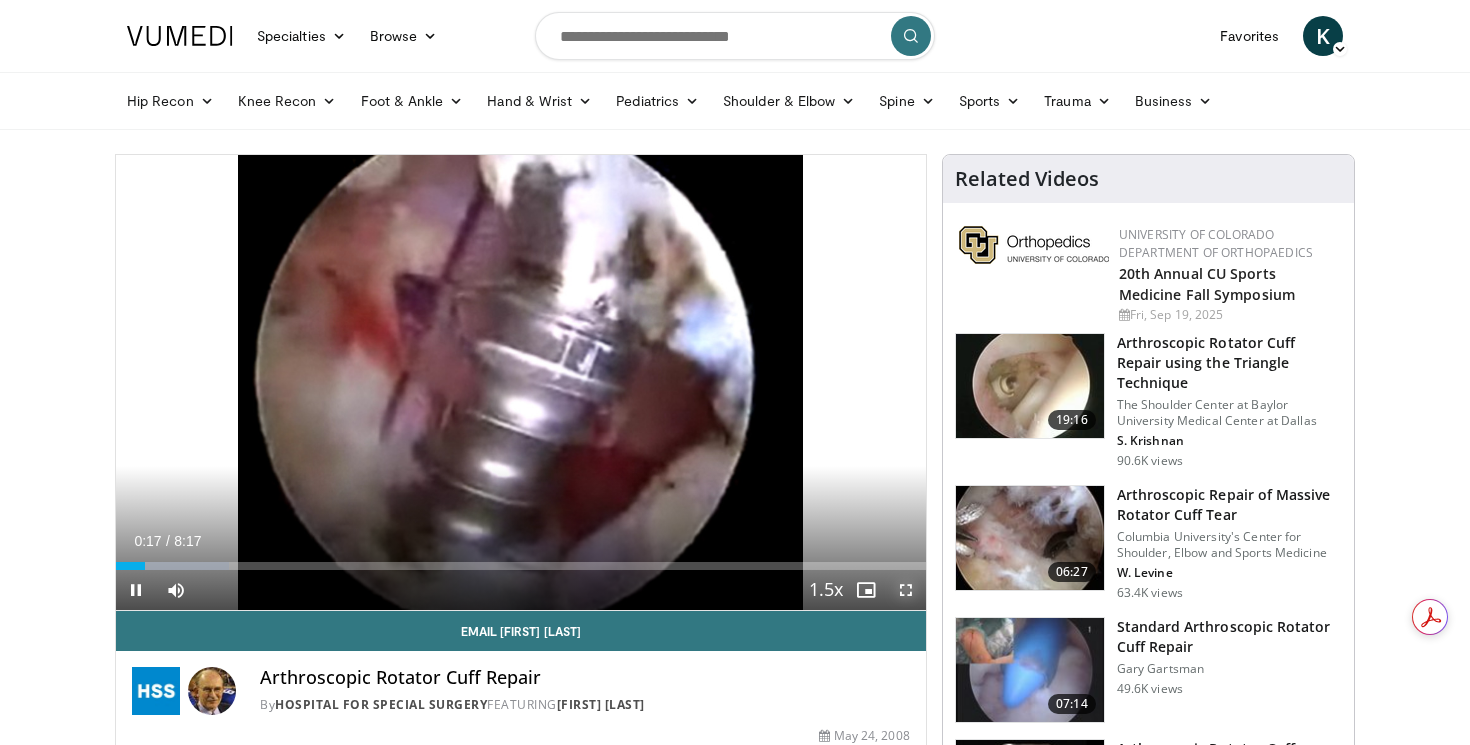 click at bounding box center (906, 590) 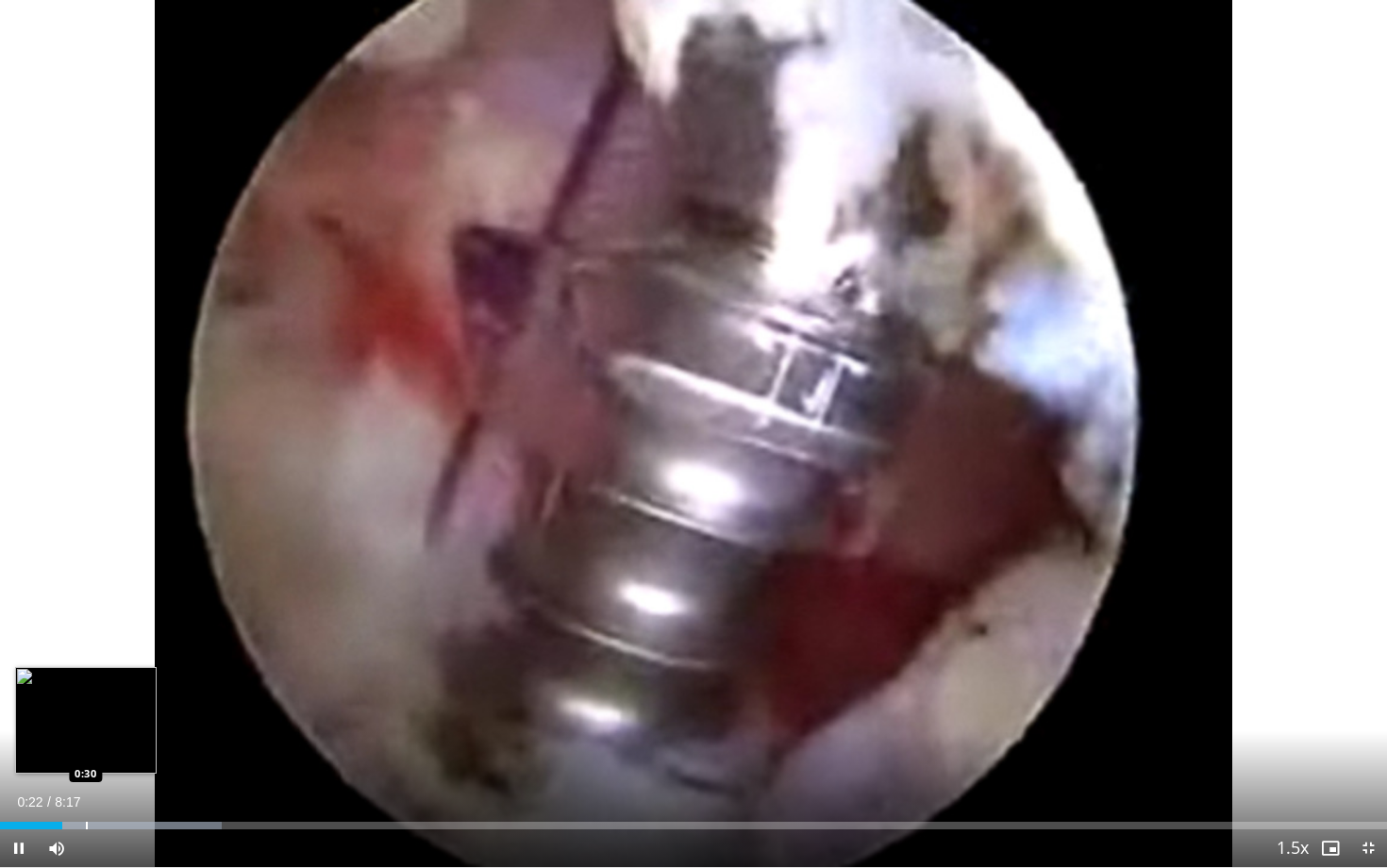 click on "Loaded :  16.02% 0:22 0:30" at bounding box center [694, 820] 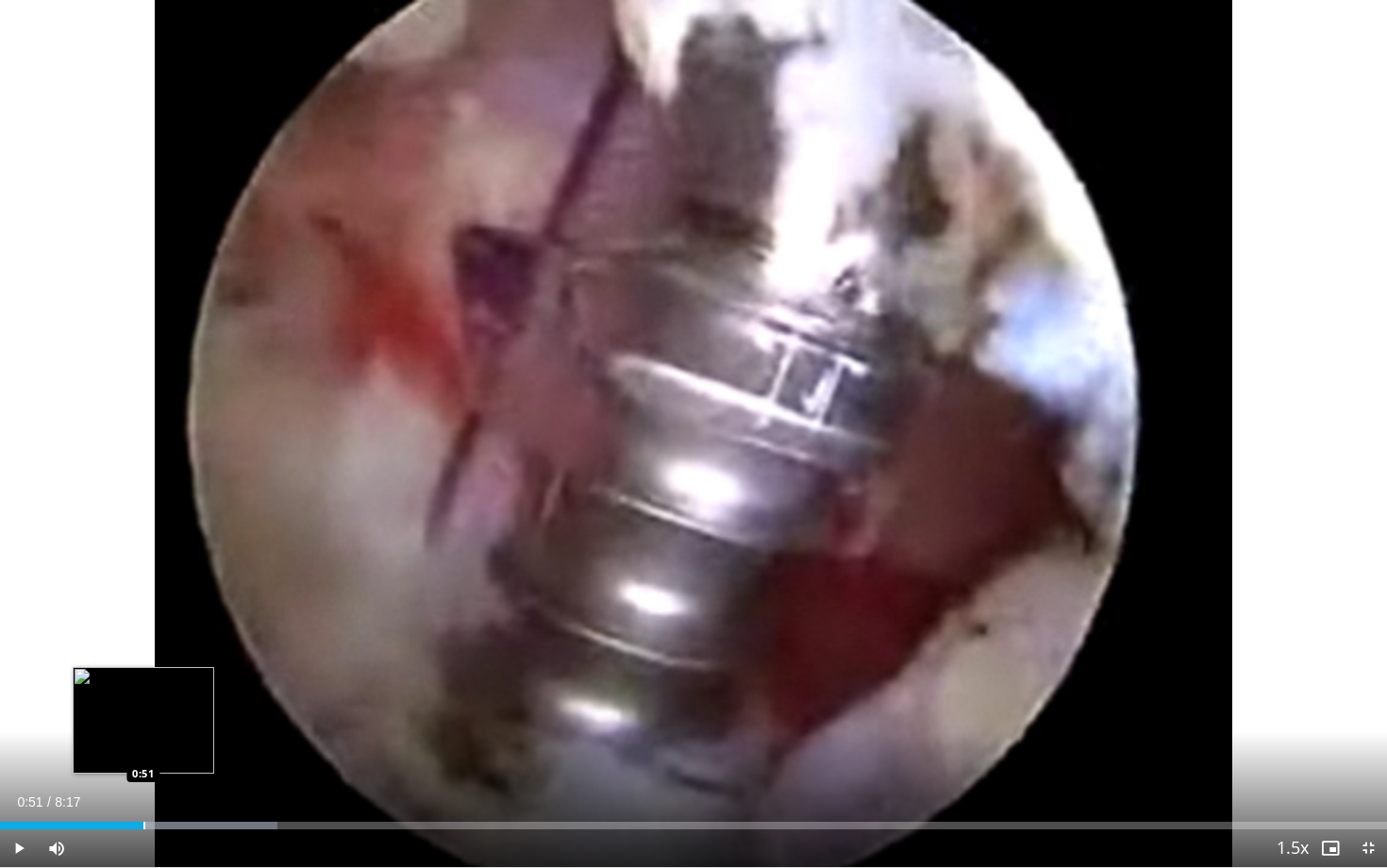 click at bounding box center (144, 826) 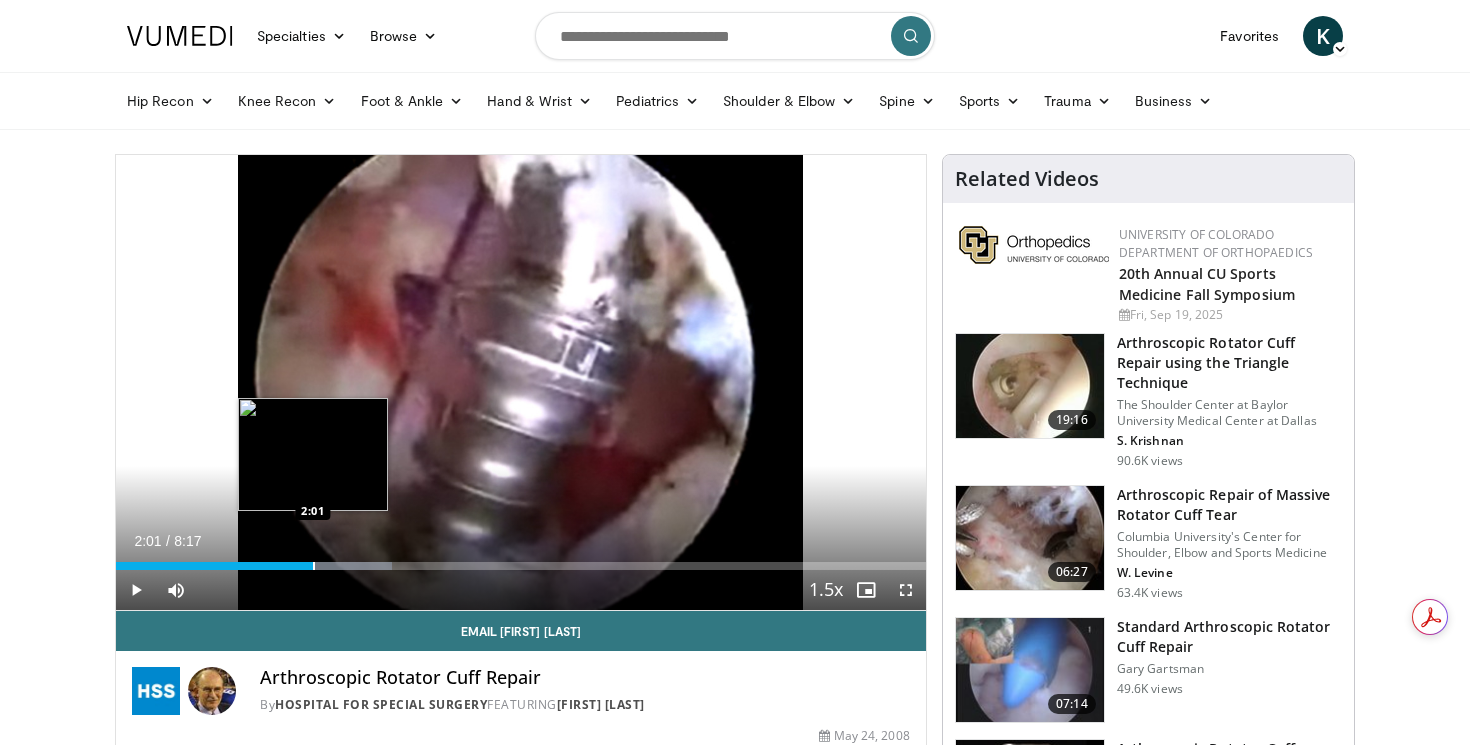 click at bounding box center (314, 566) 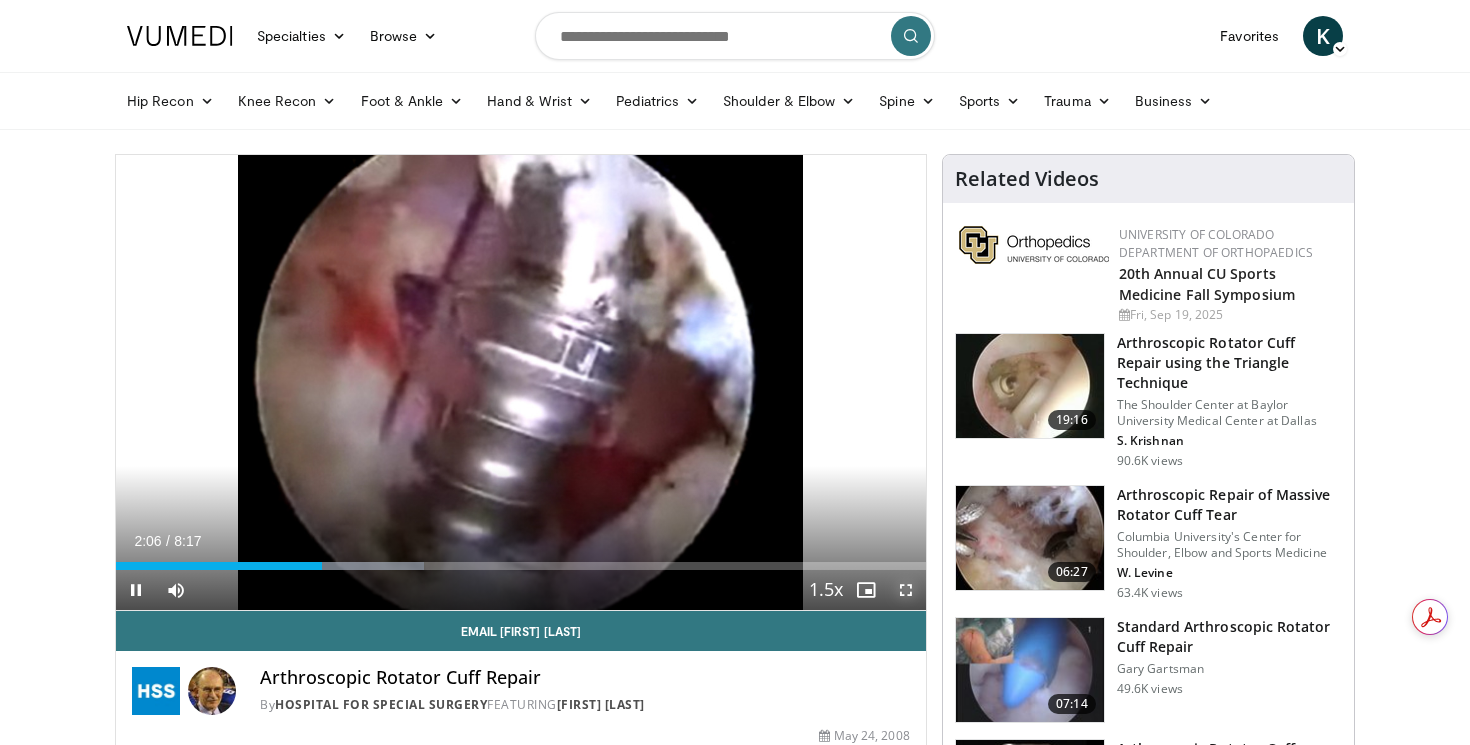 click at bounding box center (906, 590) 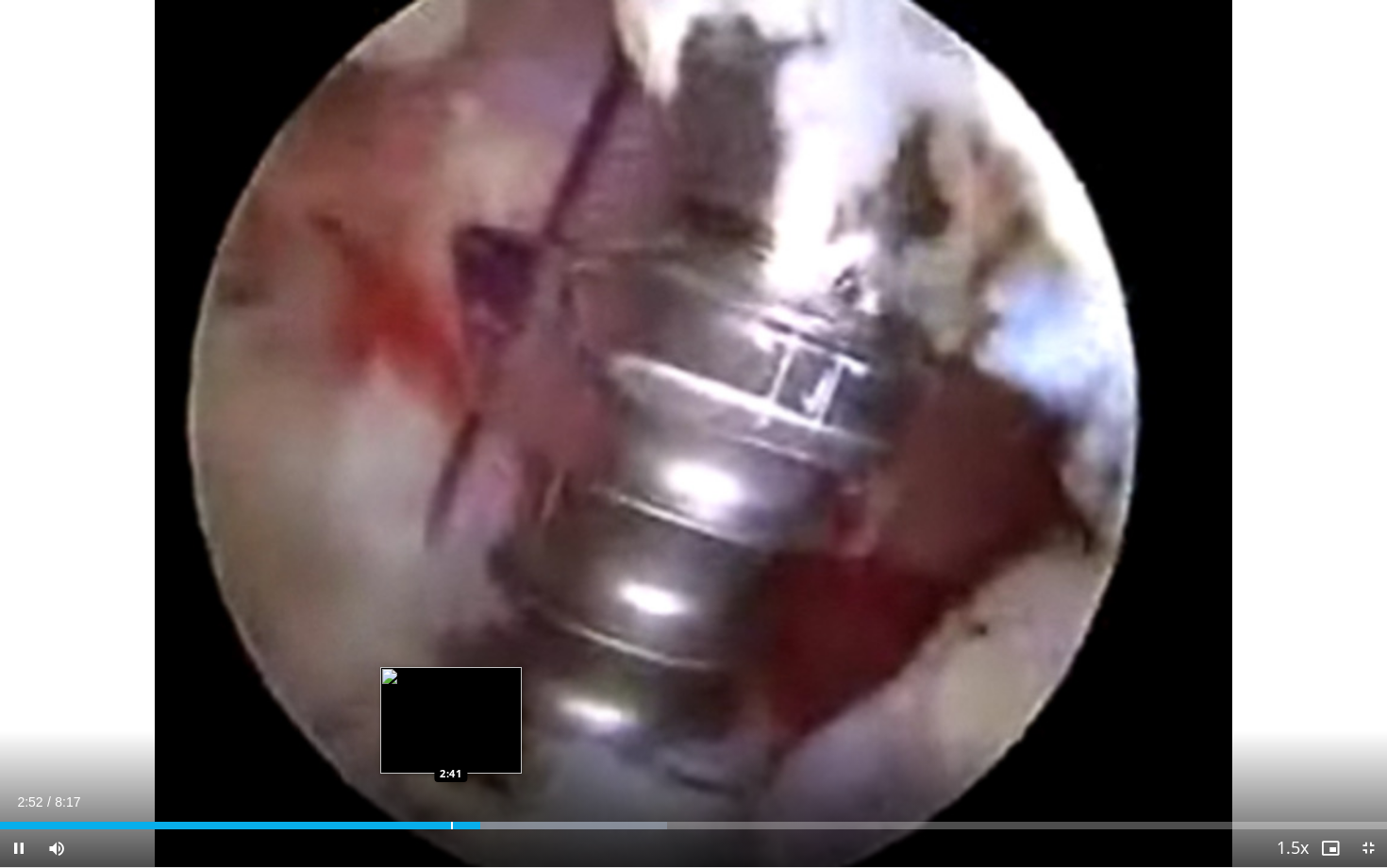 click at bounding box center [452, 826] 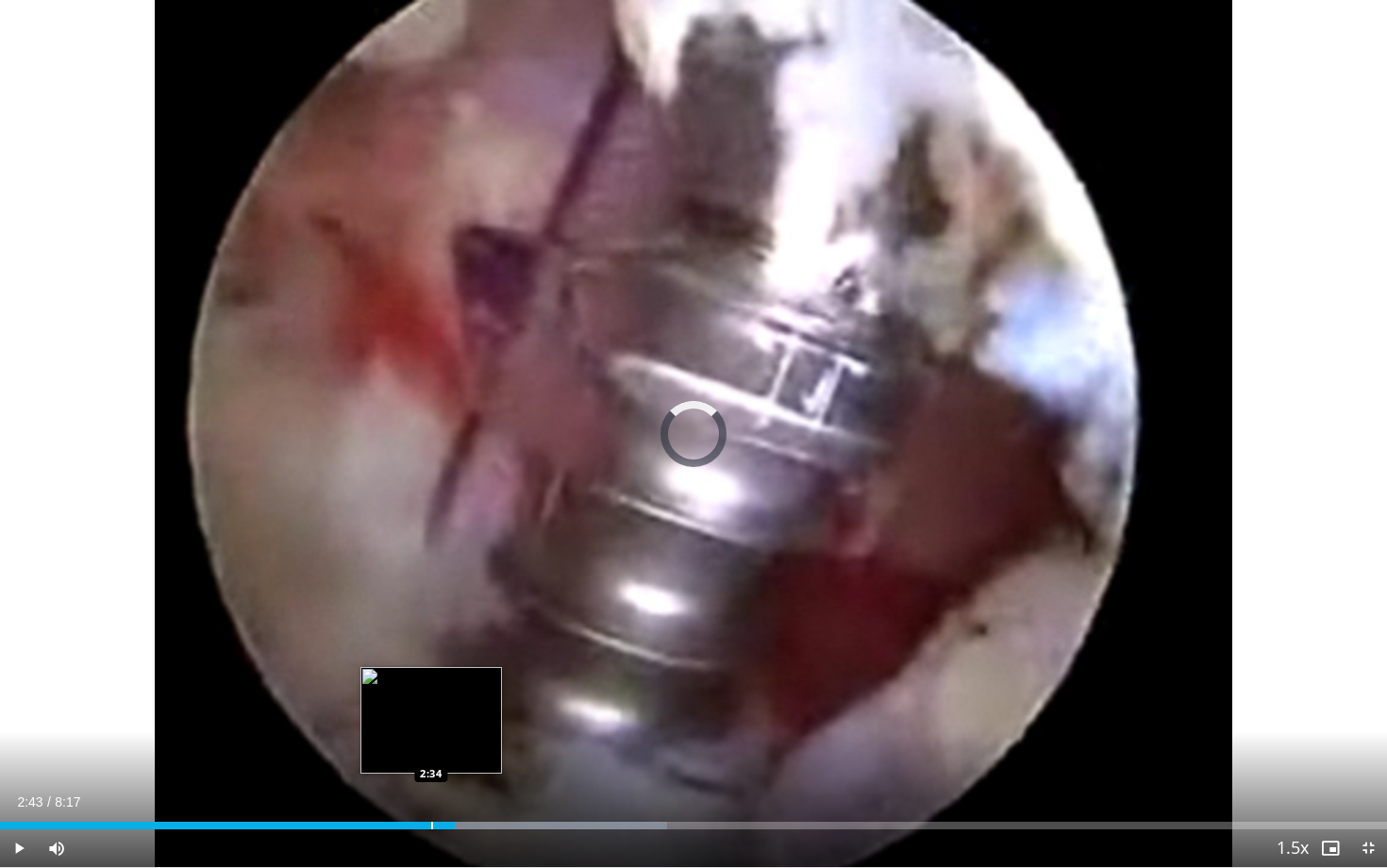 click at bounding box center [432, 826] 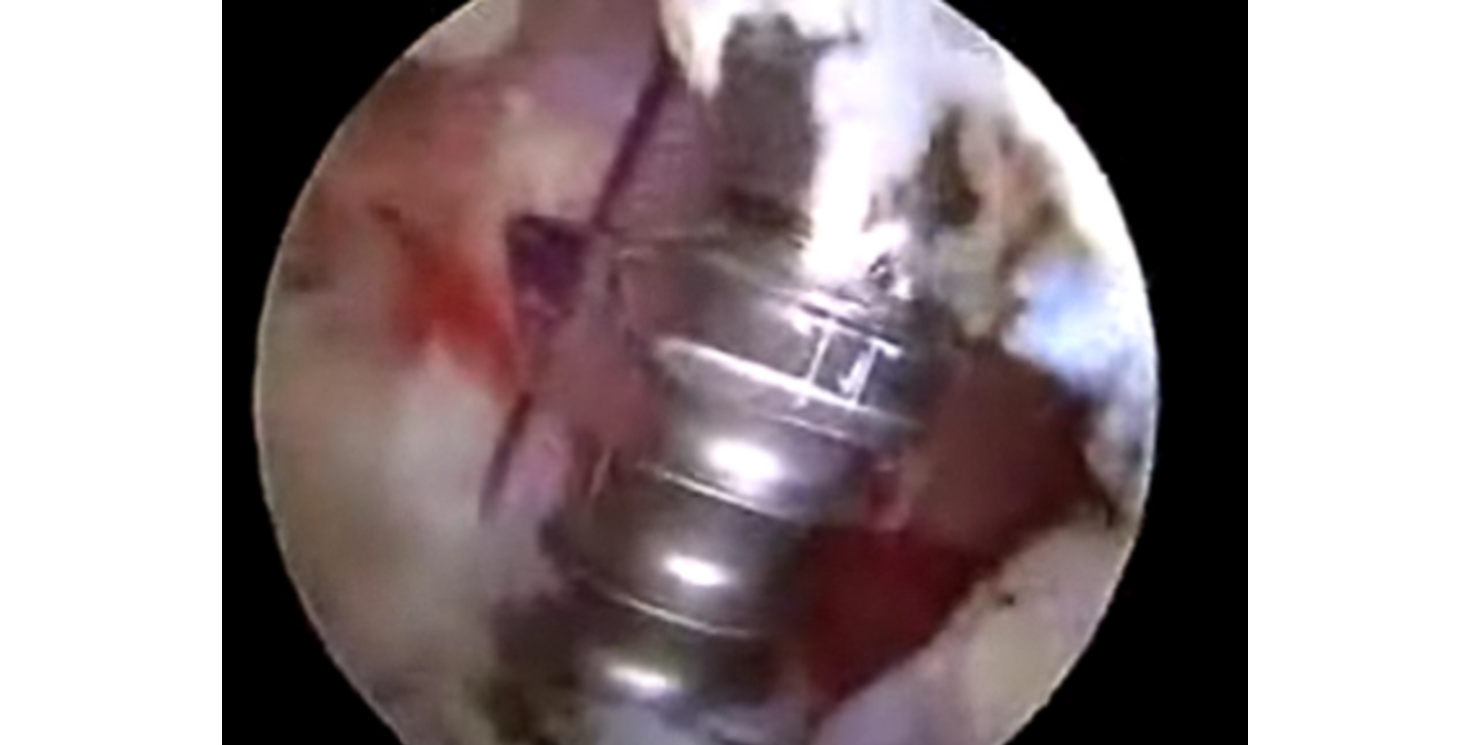 scroll, scrollTop: 188, scrollLeft: 0, axis: vertical 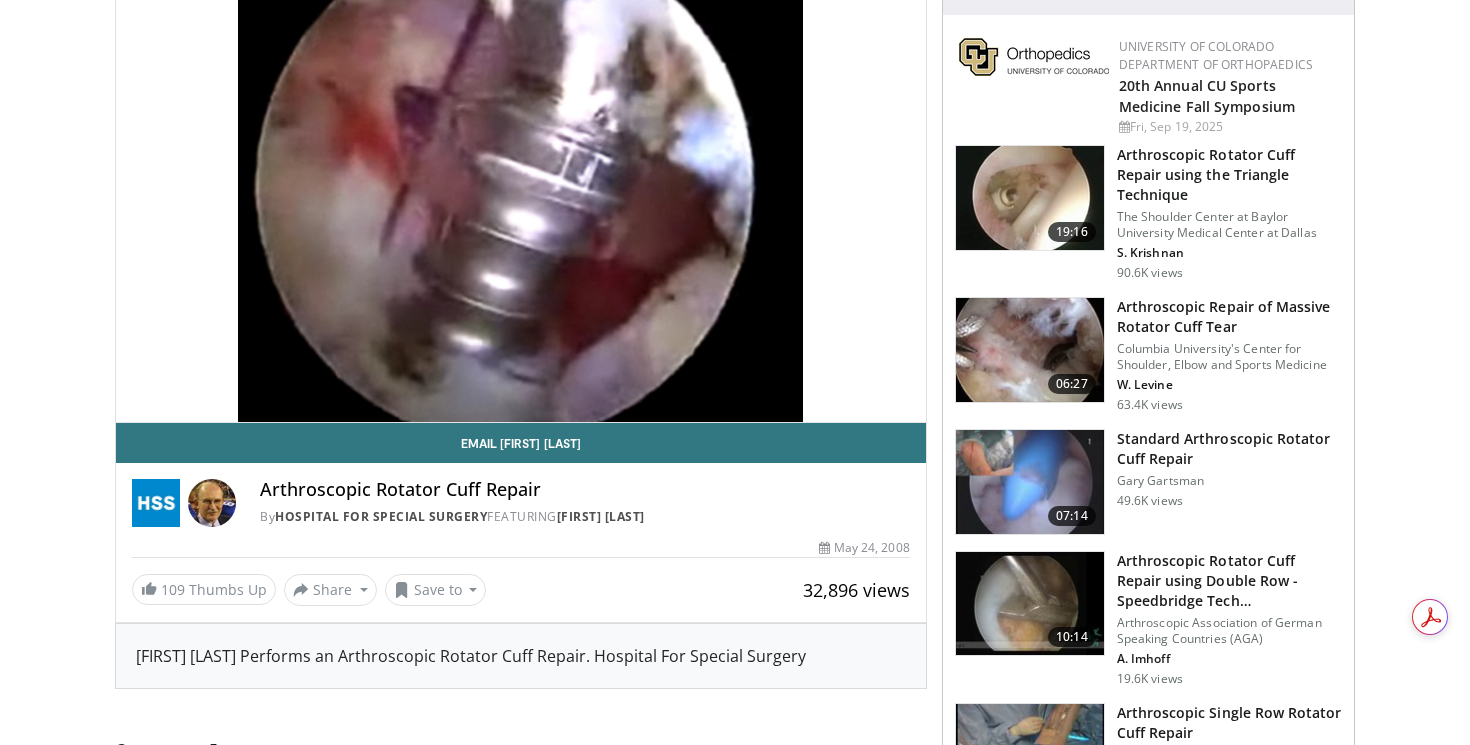 click on "Standard Arthroscopic Rotator Cuff Repair" at bounding box center [1229, 449] 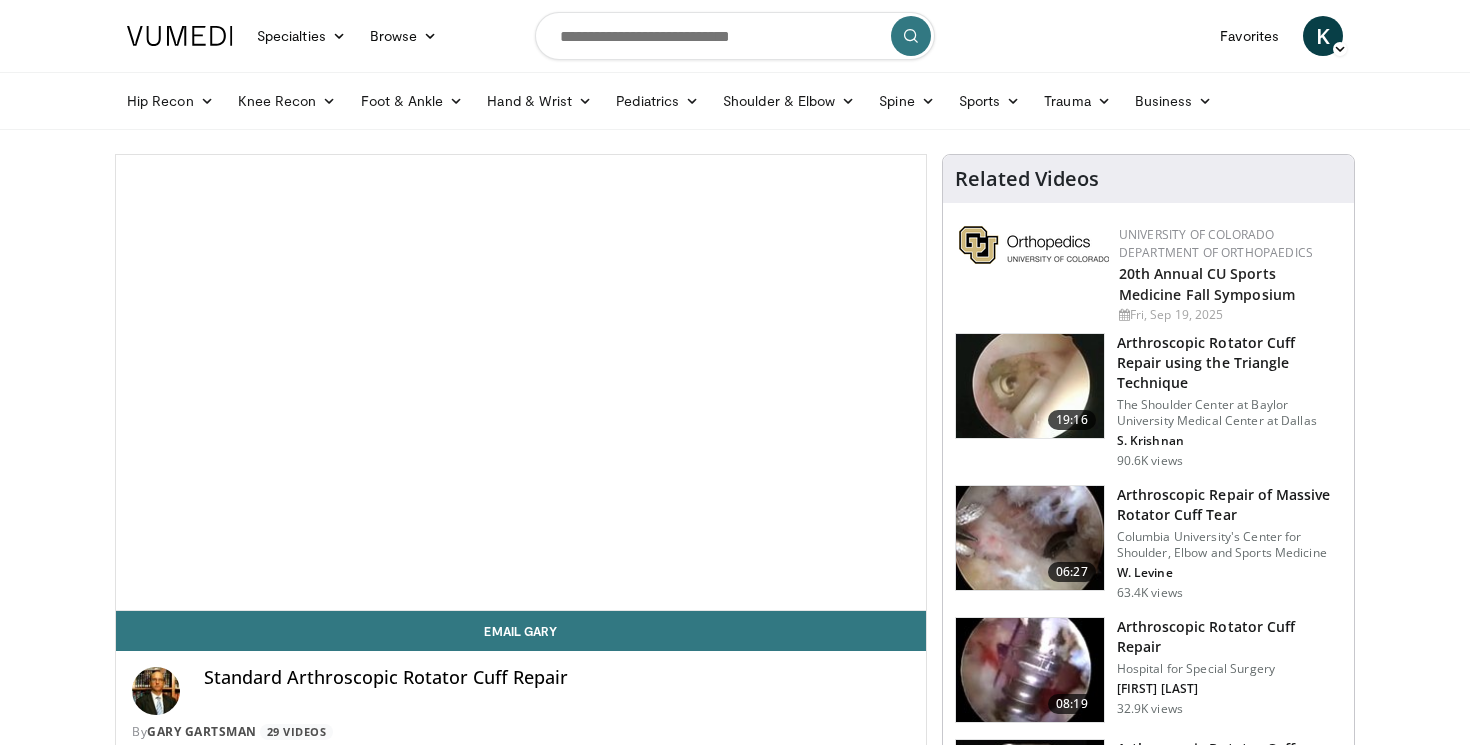 scroll, scrollTop: 0, scrollLeft: 0, axis: both 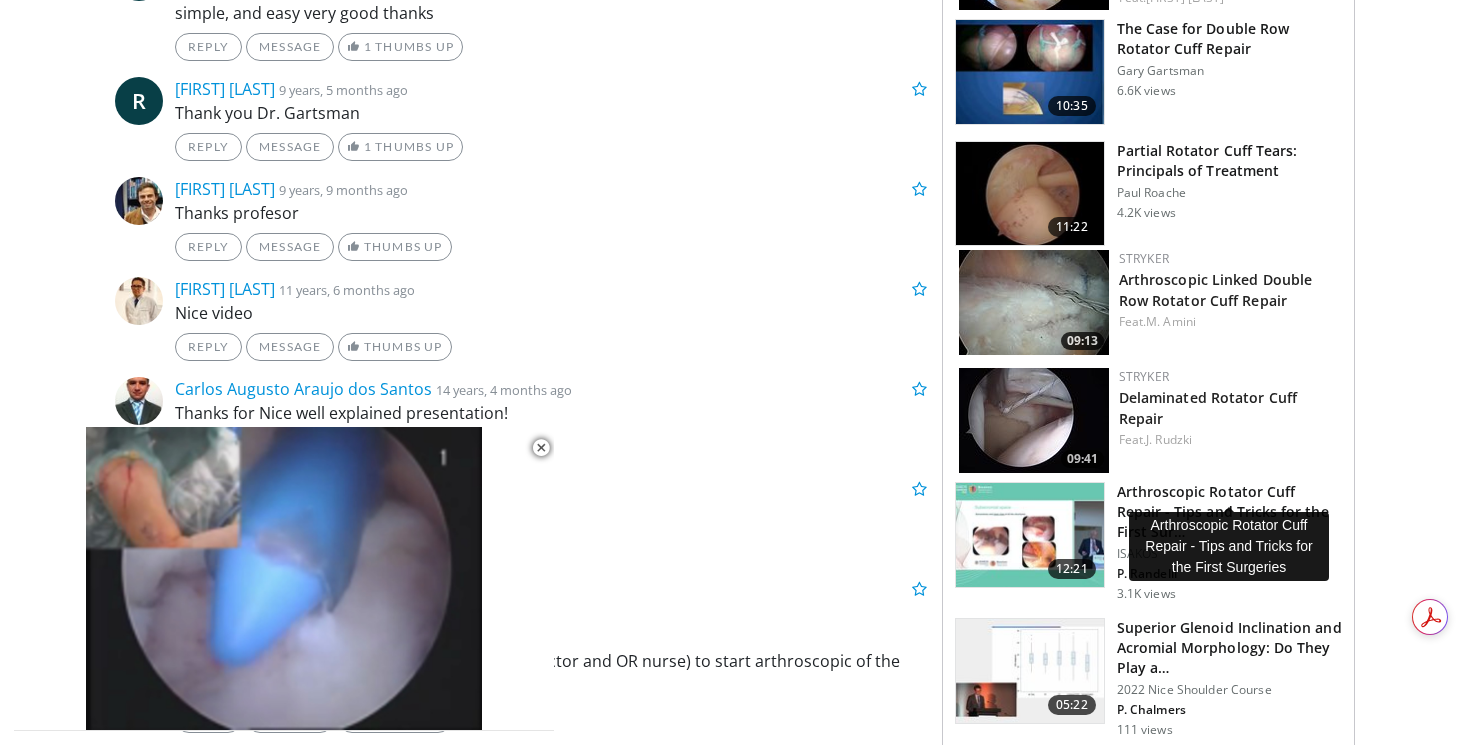 click on "Arthroscopic Rotator Cuff Repair - Tips and Tricks for the First Sur…" at bounding box center [1229, 512] 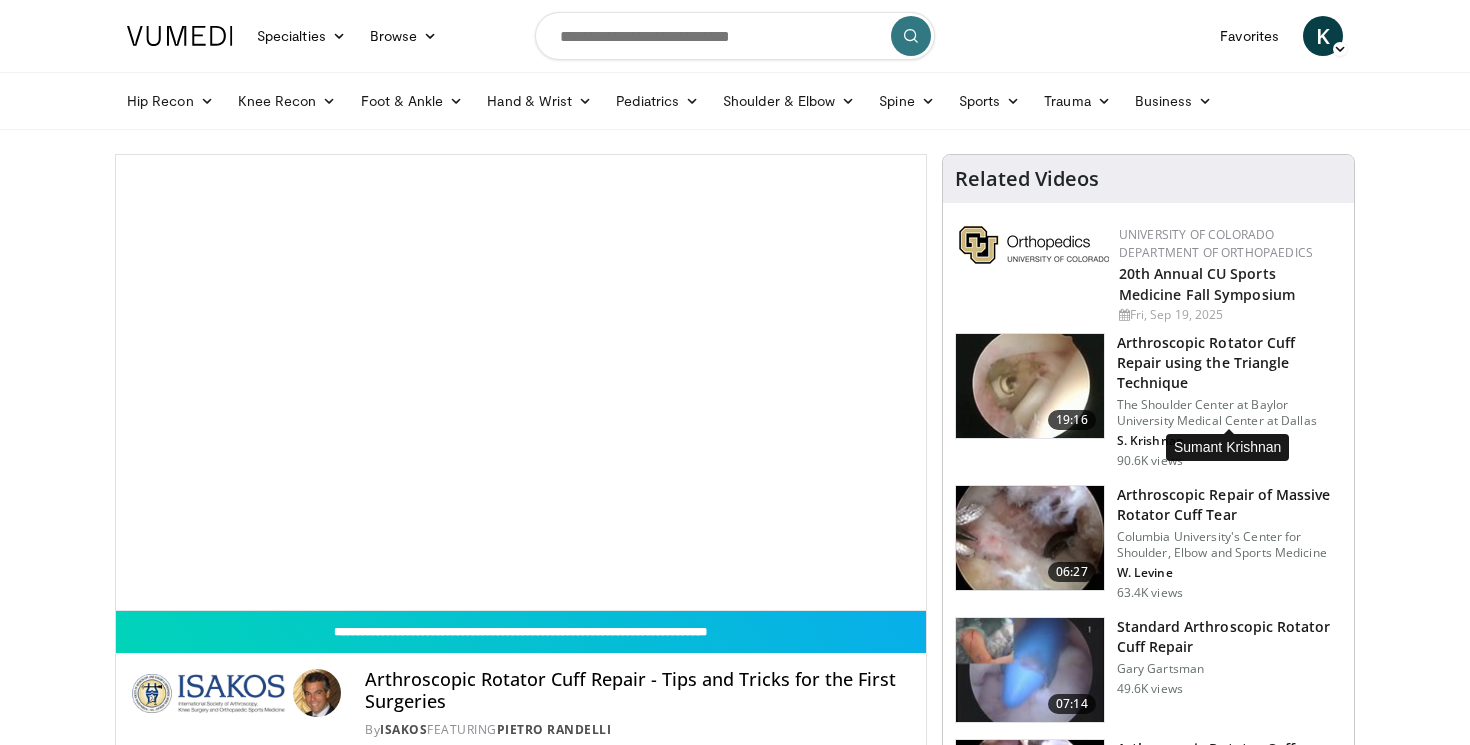 scroll, scrollTop: 0, scrollLeft: 0, axis: both 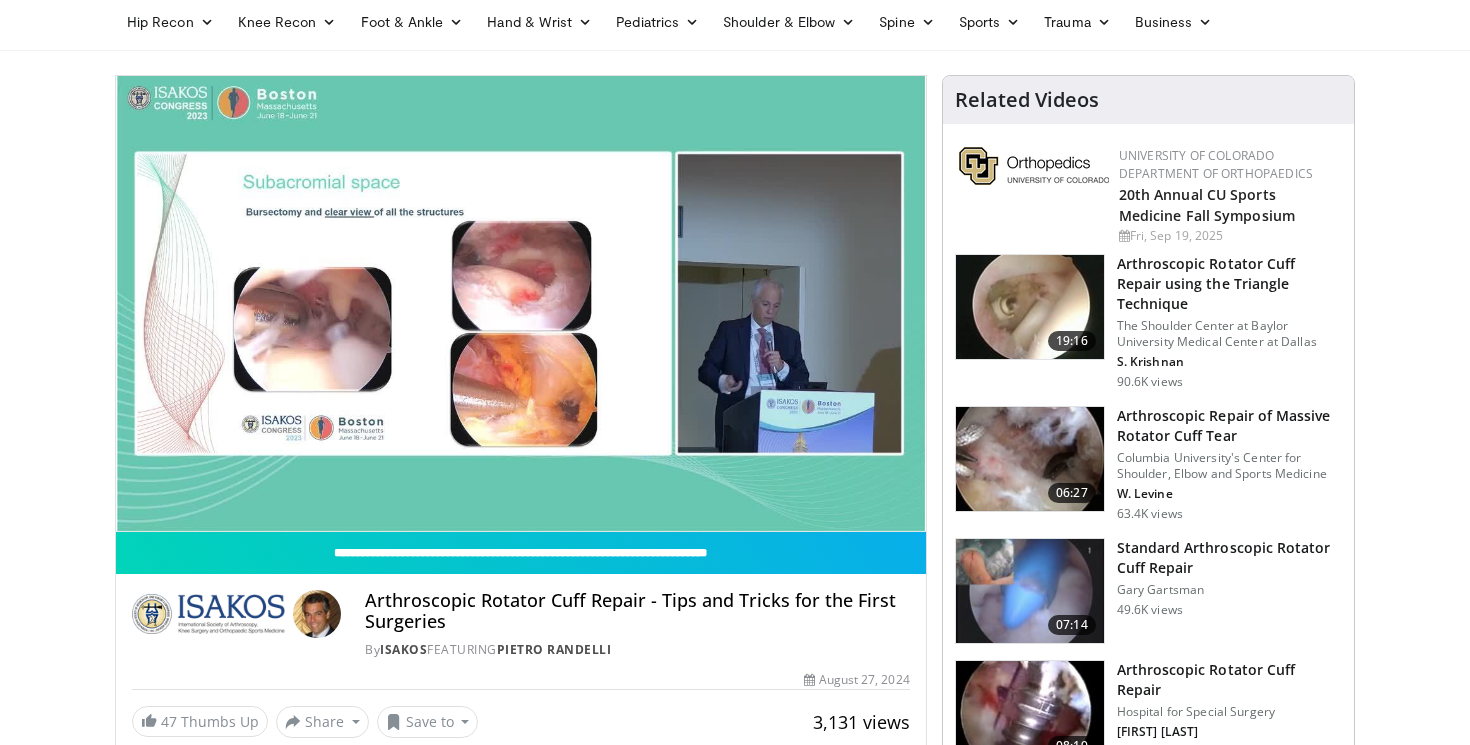 click on "Arthroscopic Rotator Cuff Repair using the Triangle Technique" at bounding box center [1229, 284] 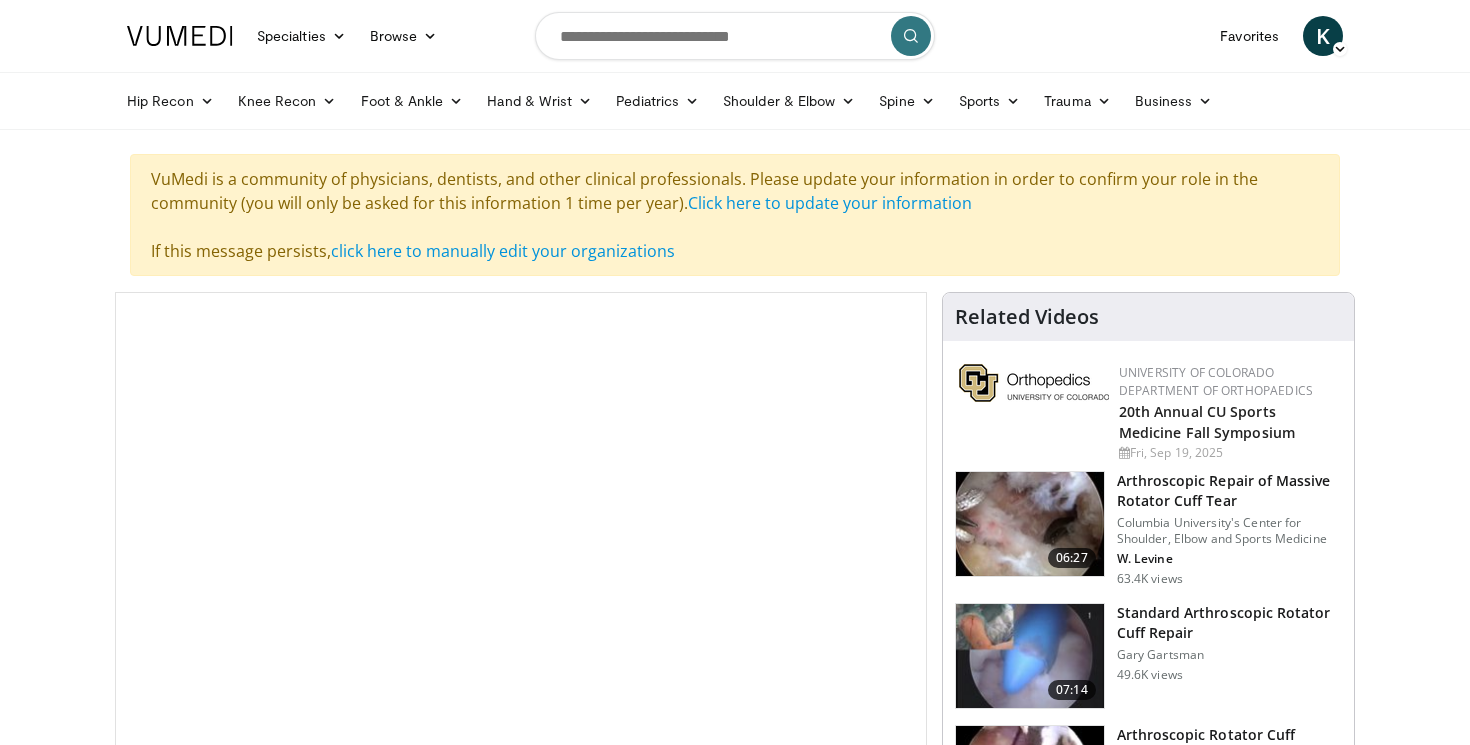 scroll, scrollTop: 0, scrollLeft: 0, axis: both 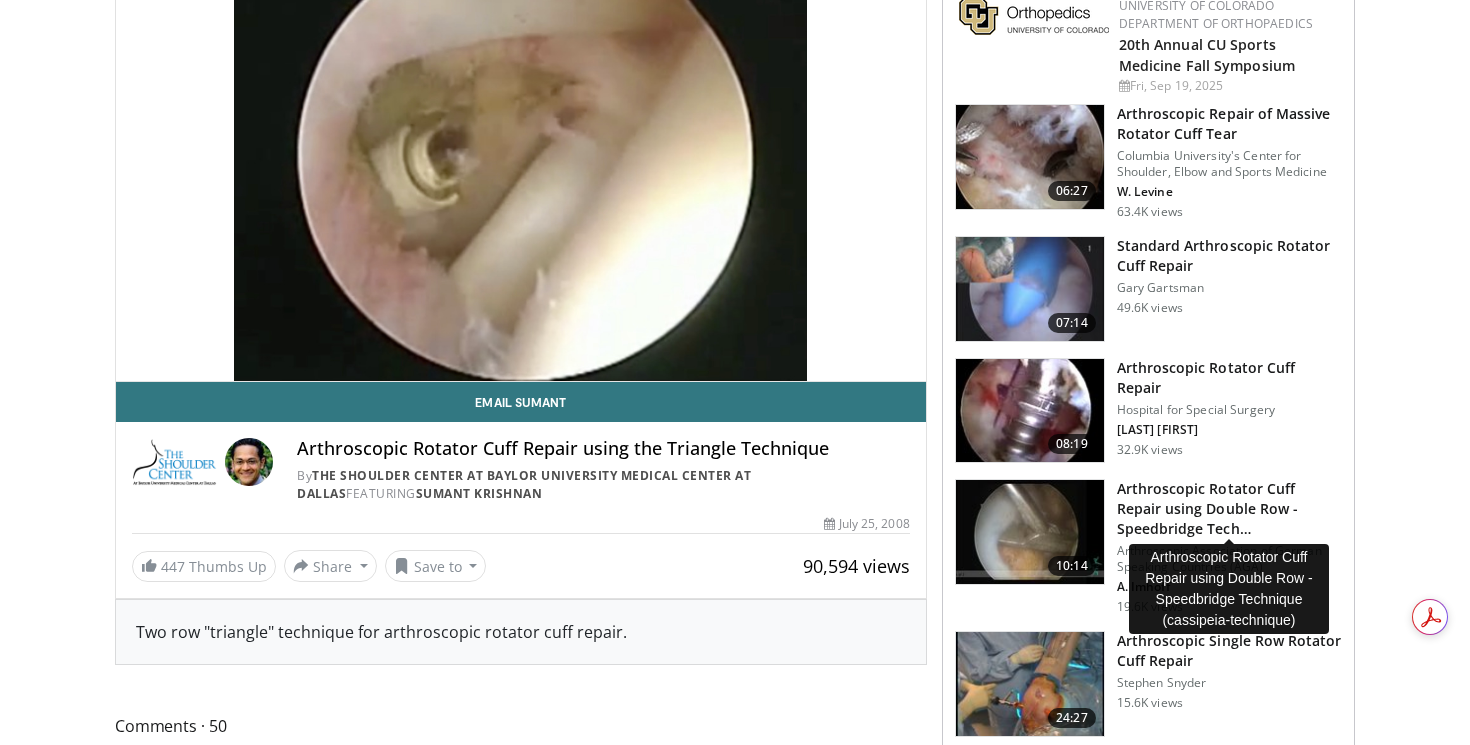 click on "Arthroscopic Rotator Cuff Repair using Double Row - Speedbridge Tech…" at bounding box center [1229, 509] 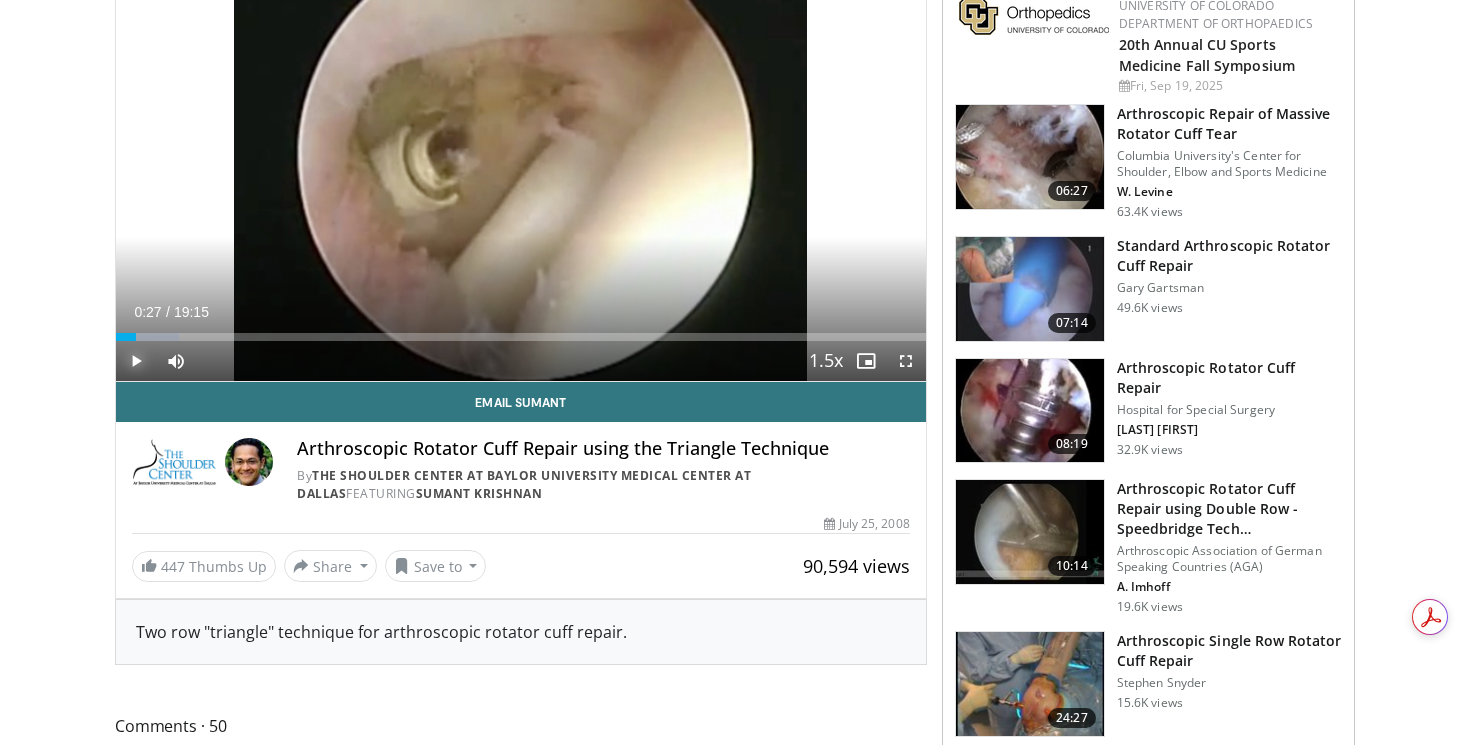 click at bounding box center [136, 361] 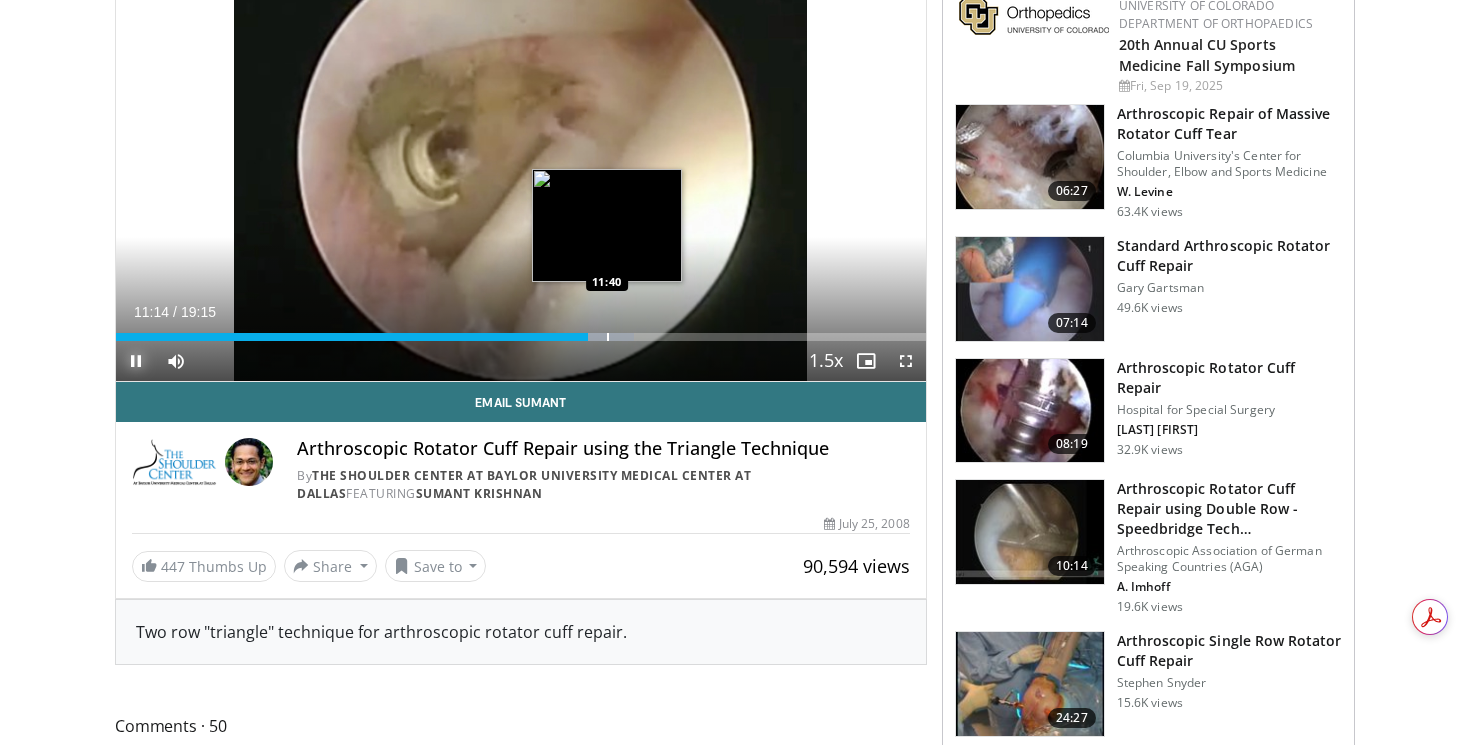 click at bounding box center [608, 337] 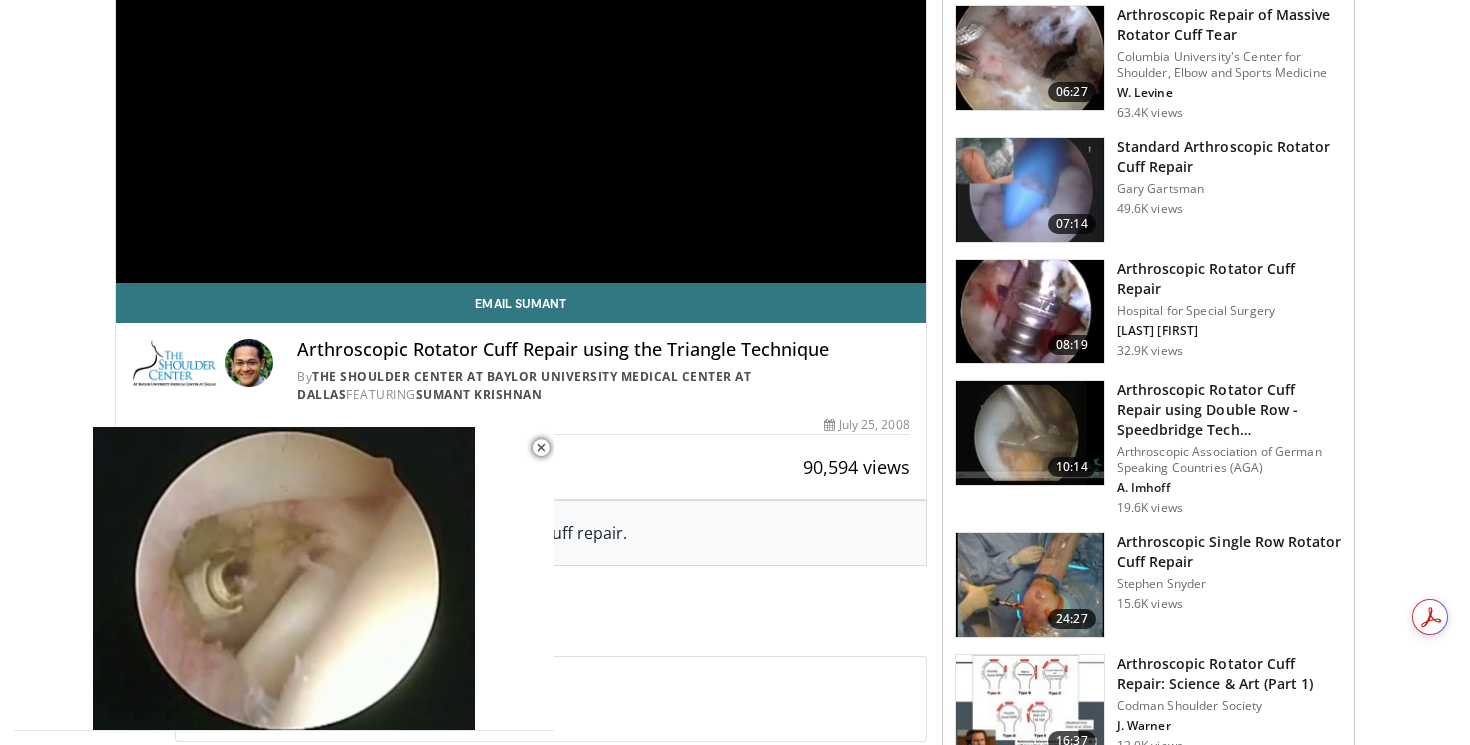 scroll, scrollTop: 468, scrollLeft: 0, axis: vertical 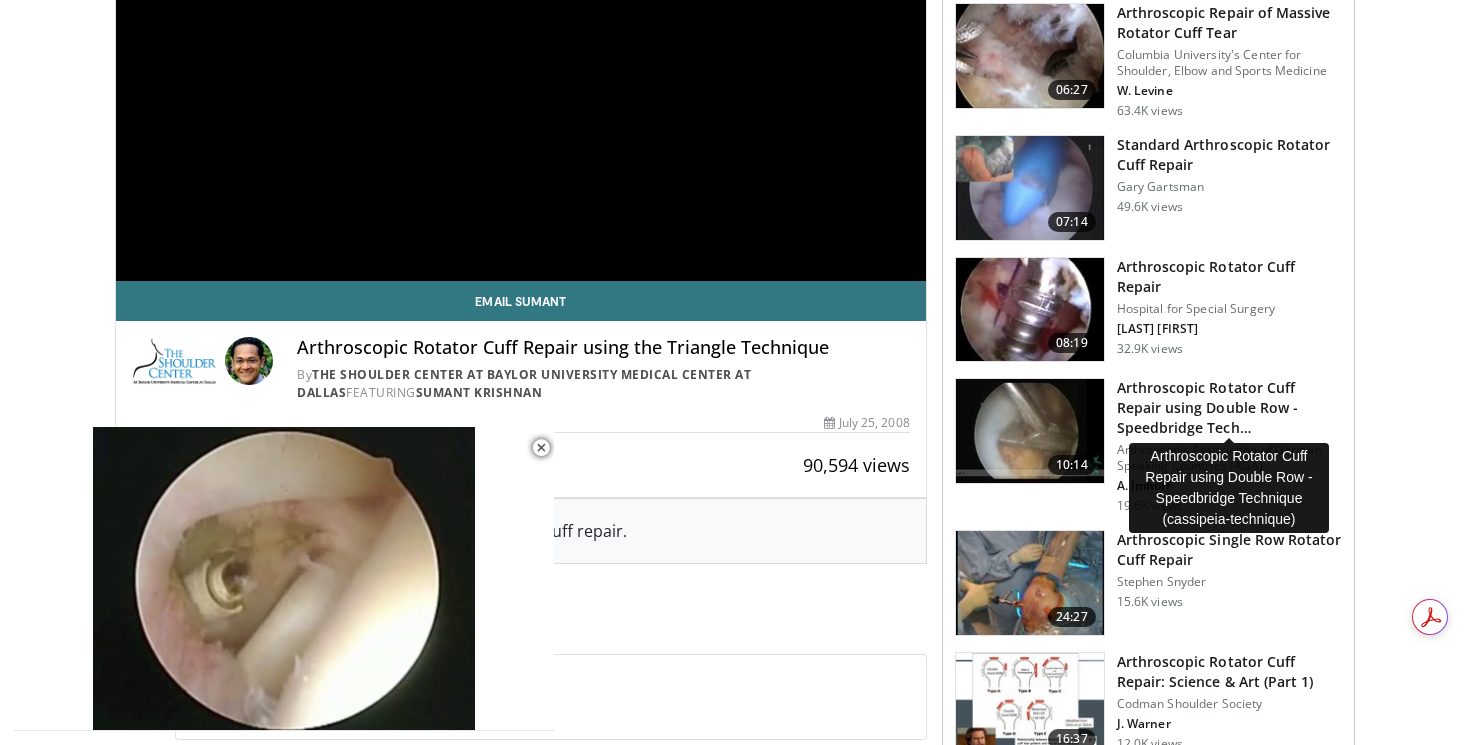 click on "Arthroscopic Rotator Cuff Repair using Double Row - Speedbridge Tech…" at bounding box center [1229, 408] 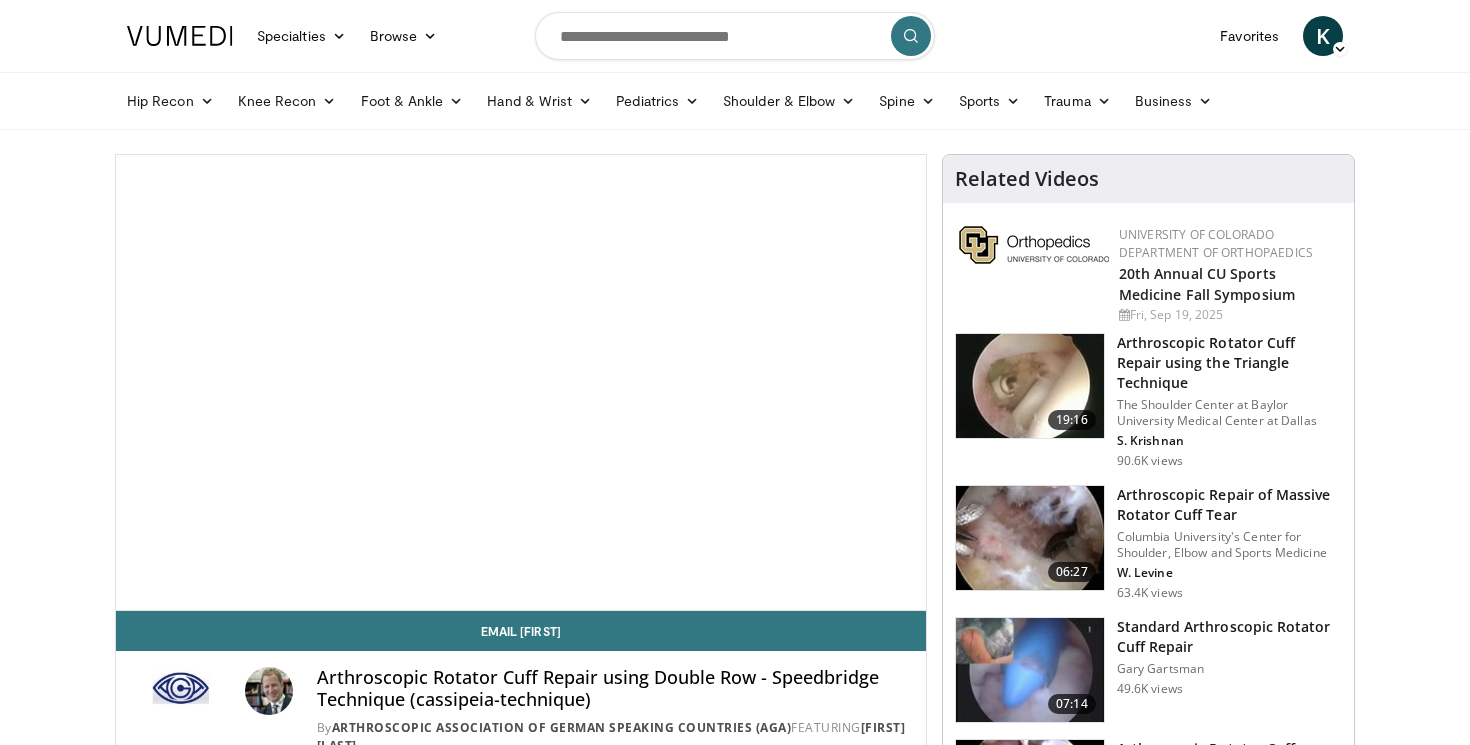 scroll, scrollTop: 0, scrollLeft: 0, axis: both 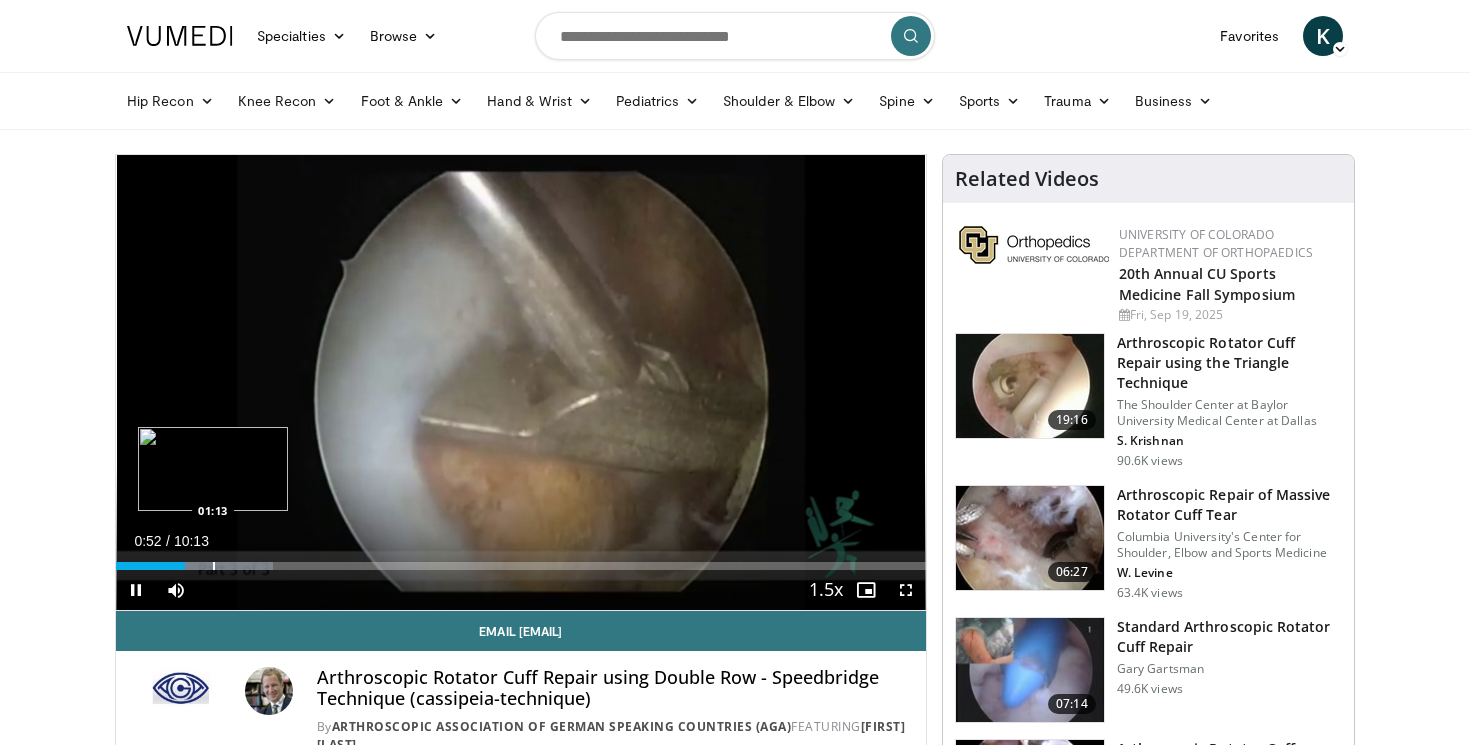 click at bounding box center (208, 566) 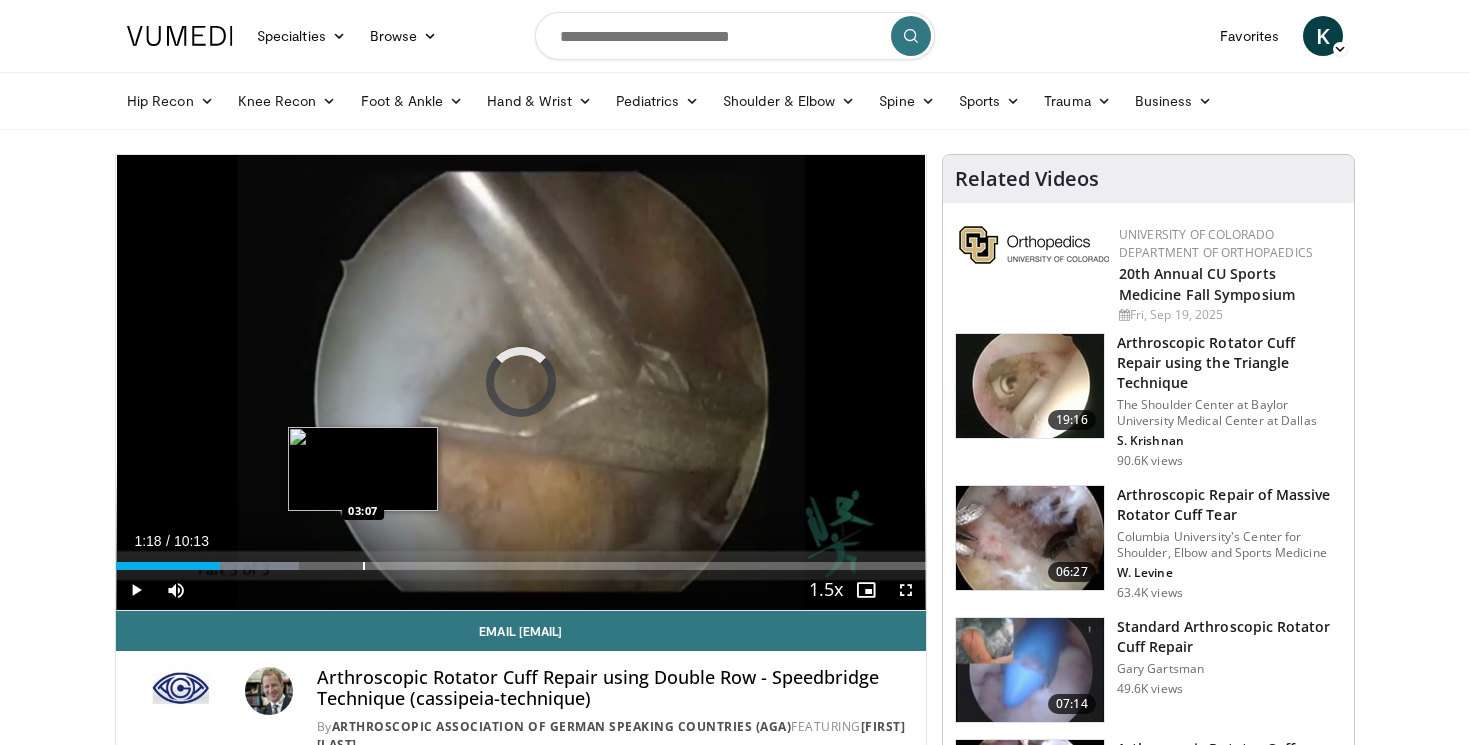 click at bounding box center (364, 566) 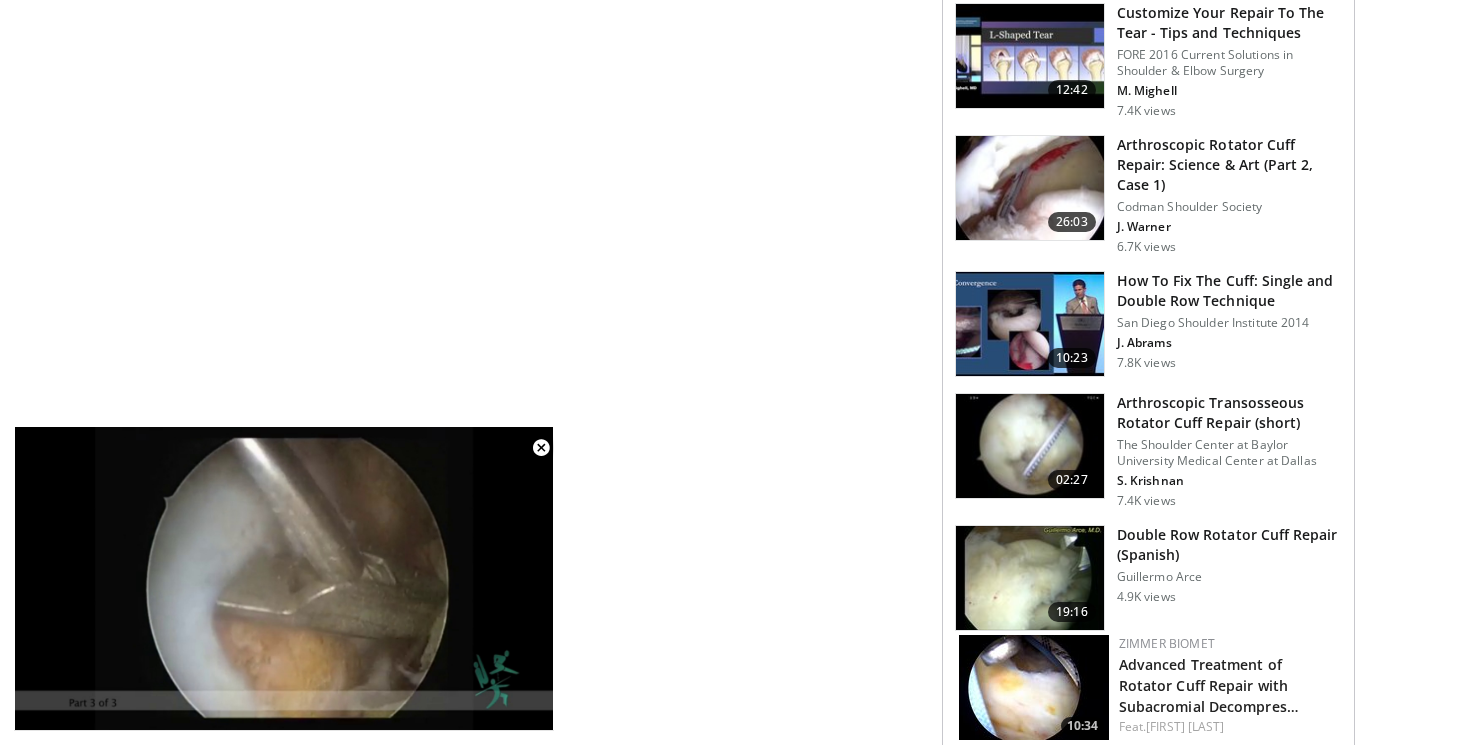 scroll, scrollTop: 1629, scrollLeft: 0, axis: vertical 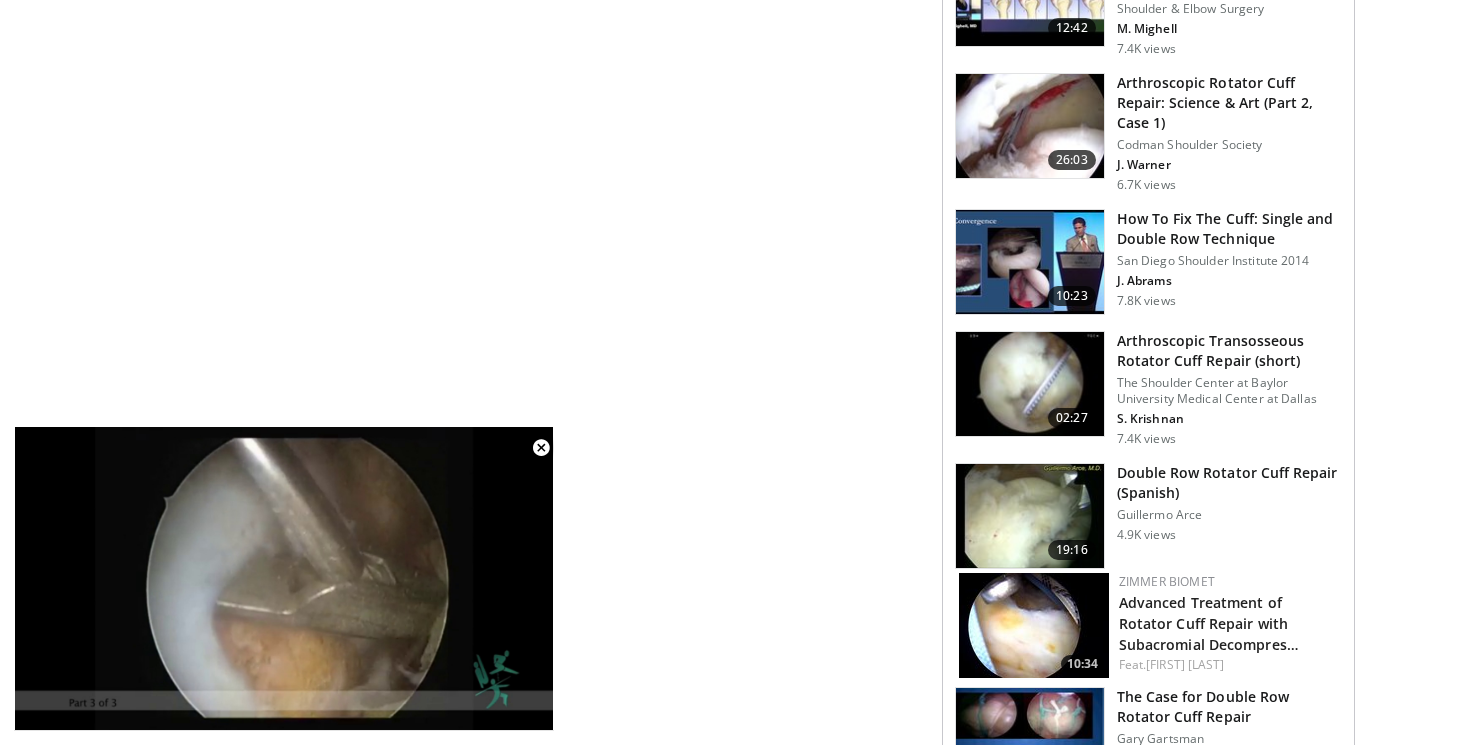 click on "How To Fix The Cuff: Single and Double Row Technique" at bounding box center [1229, 229] 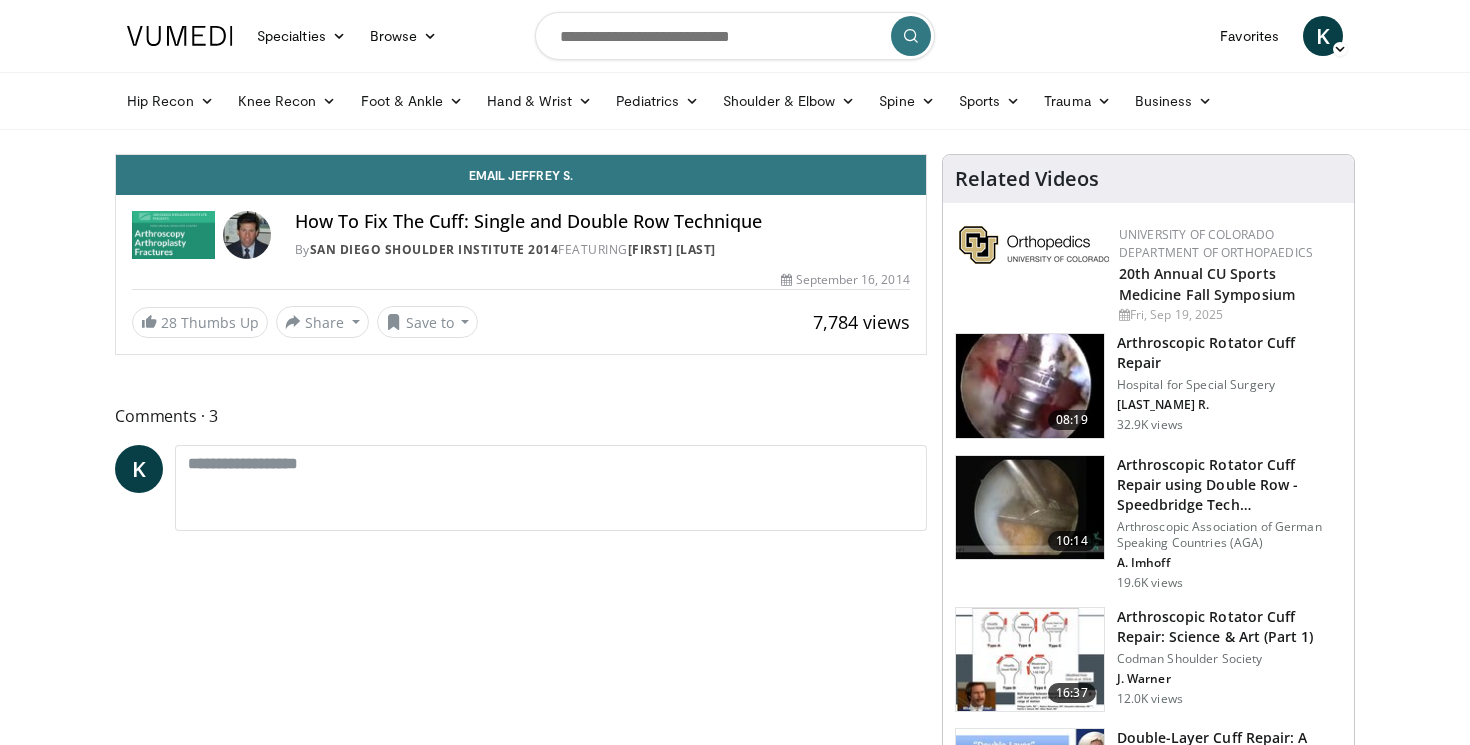 scroll, scrollTop: 0, scrollLeft: 0, axis: both 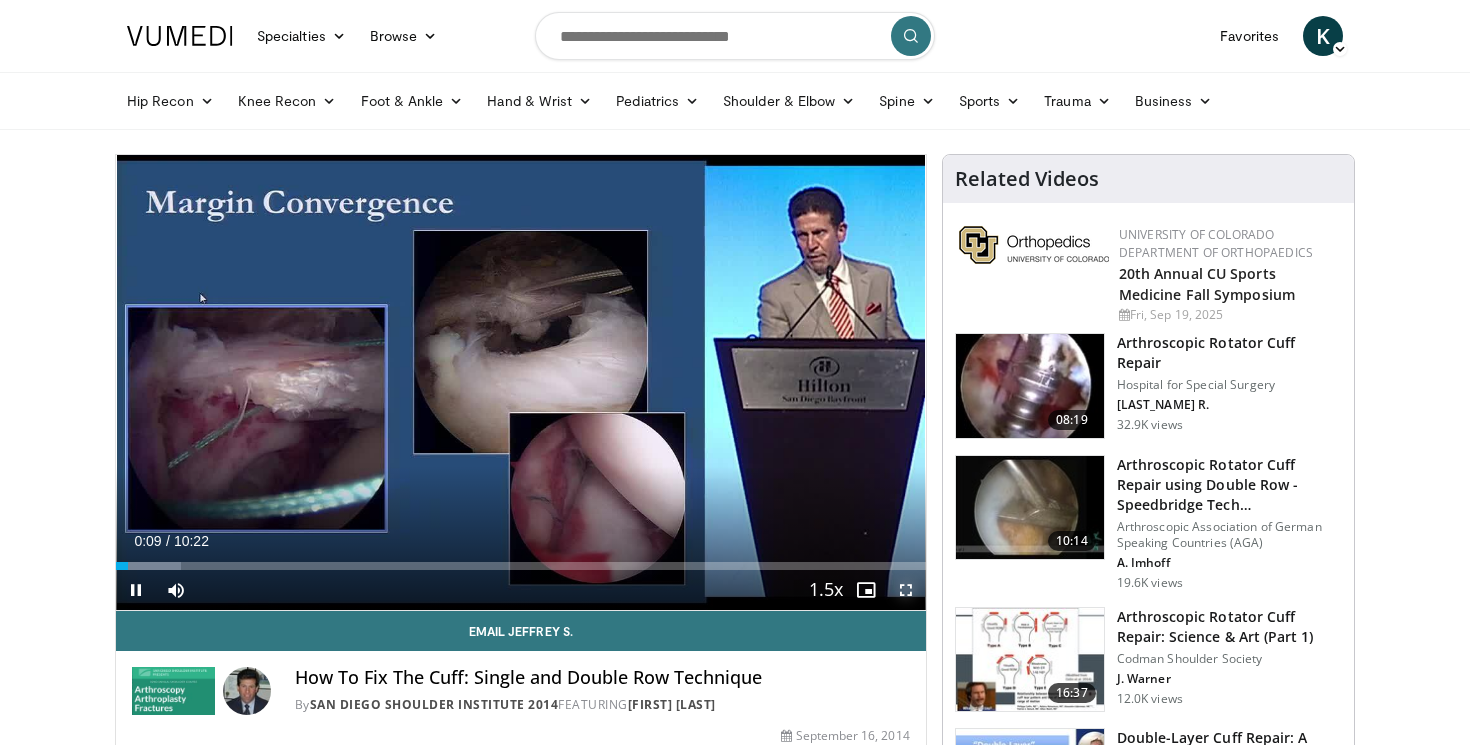 click at bounding box center [906, 590] 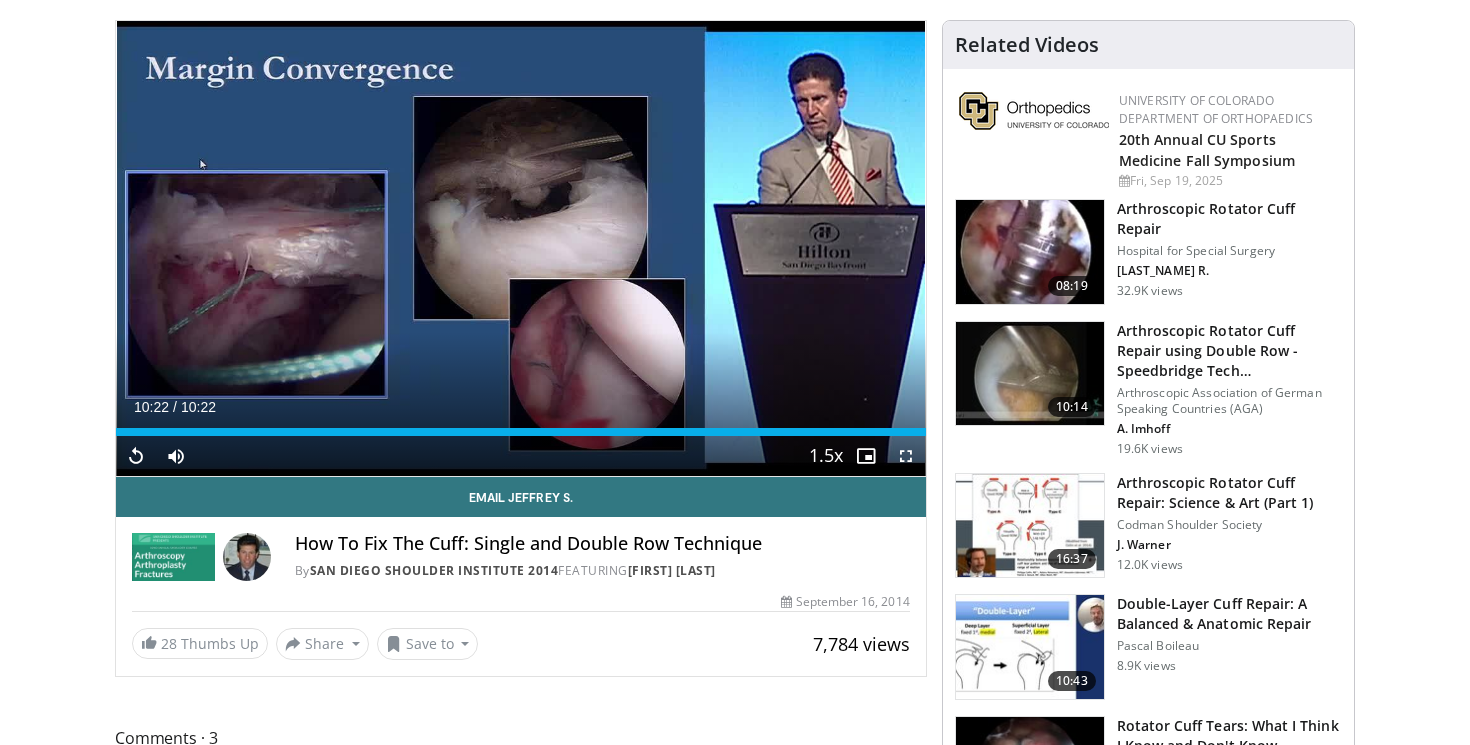 scroll, scrollTop: 237, scrollLeft: 0, axis: vertical 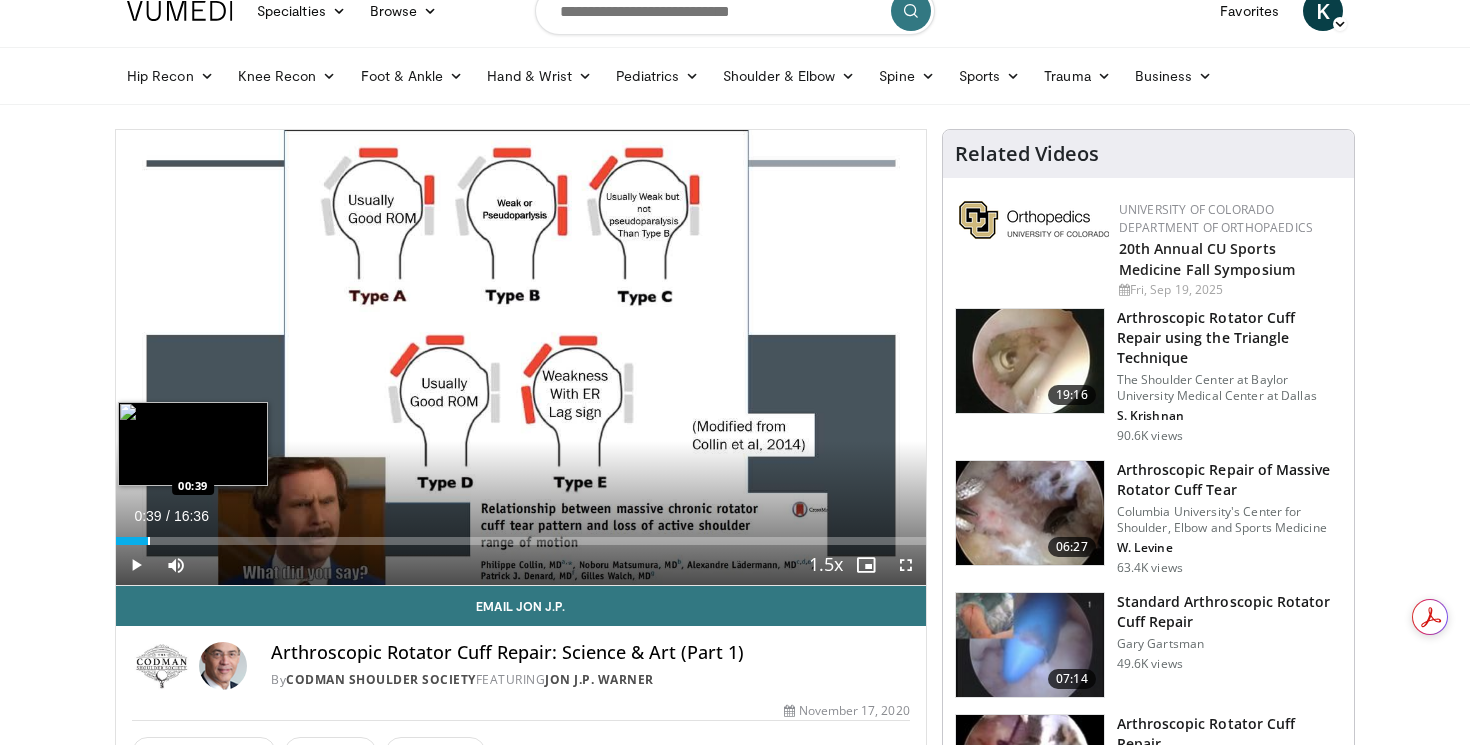 click at bounding box center [149, 541] 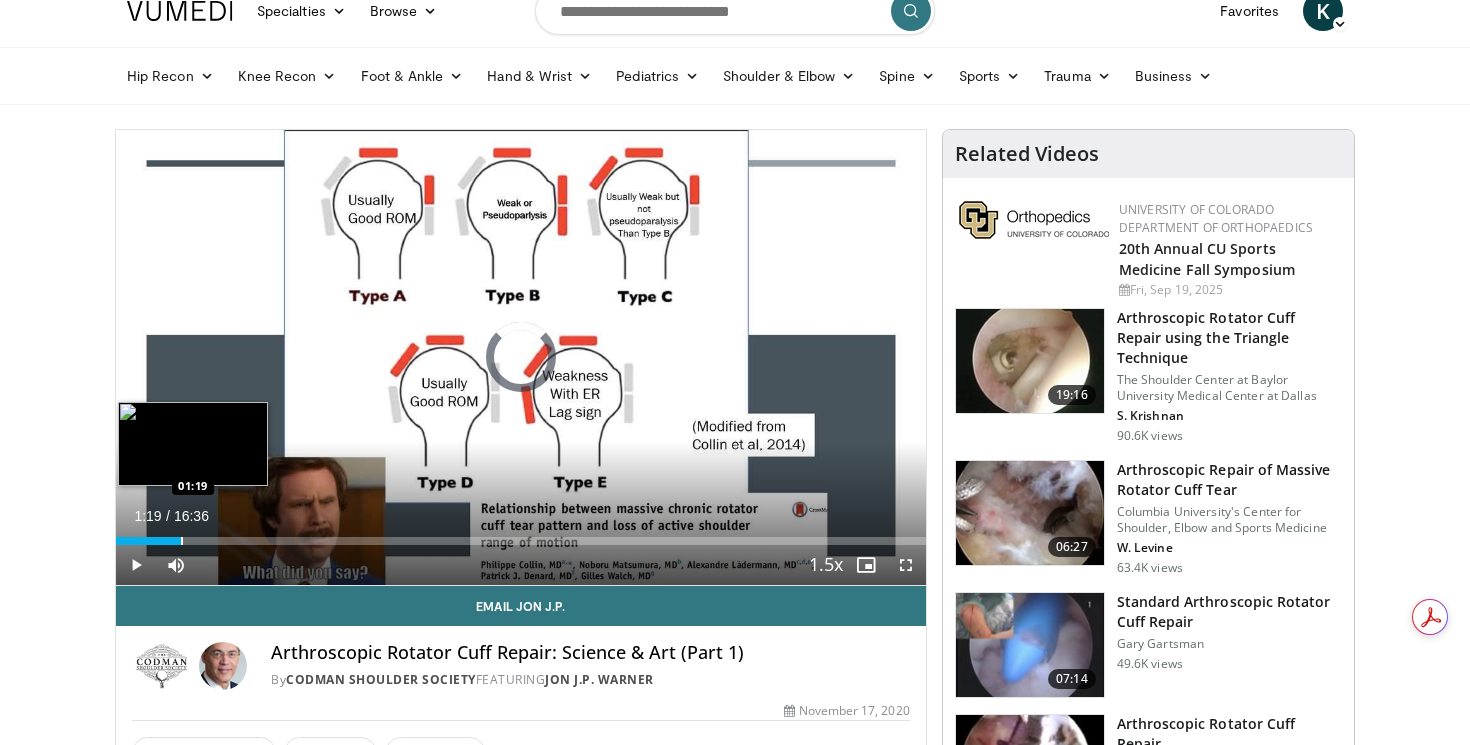 click at bounding box center (182, 541) 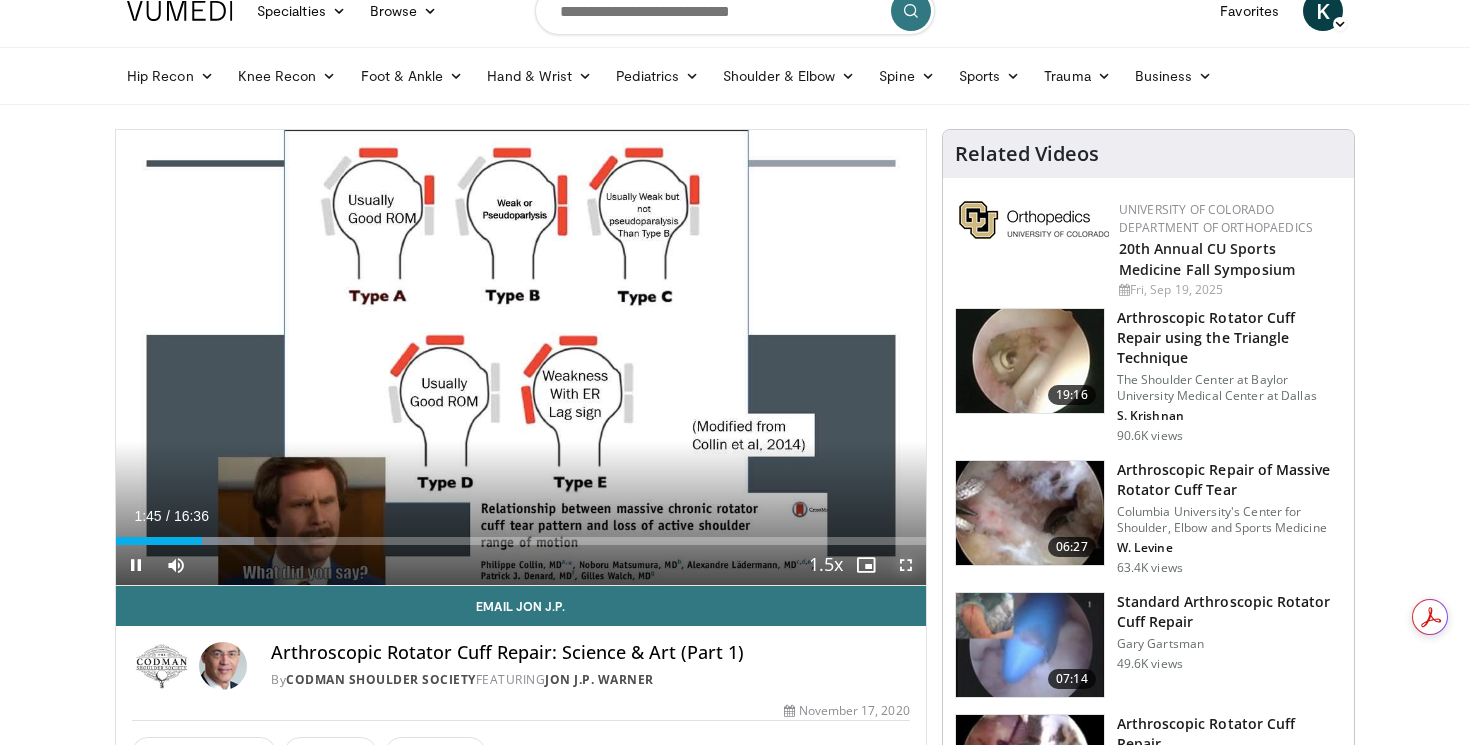click at bounding box center [906, 565] 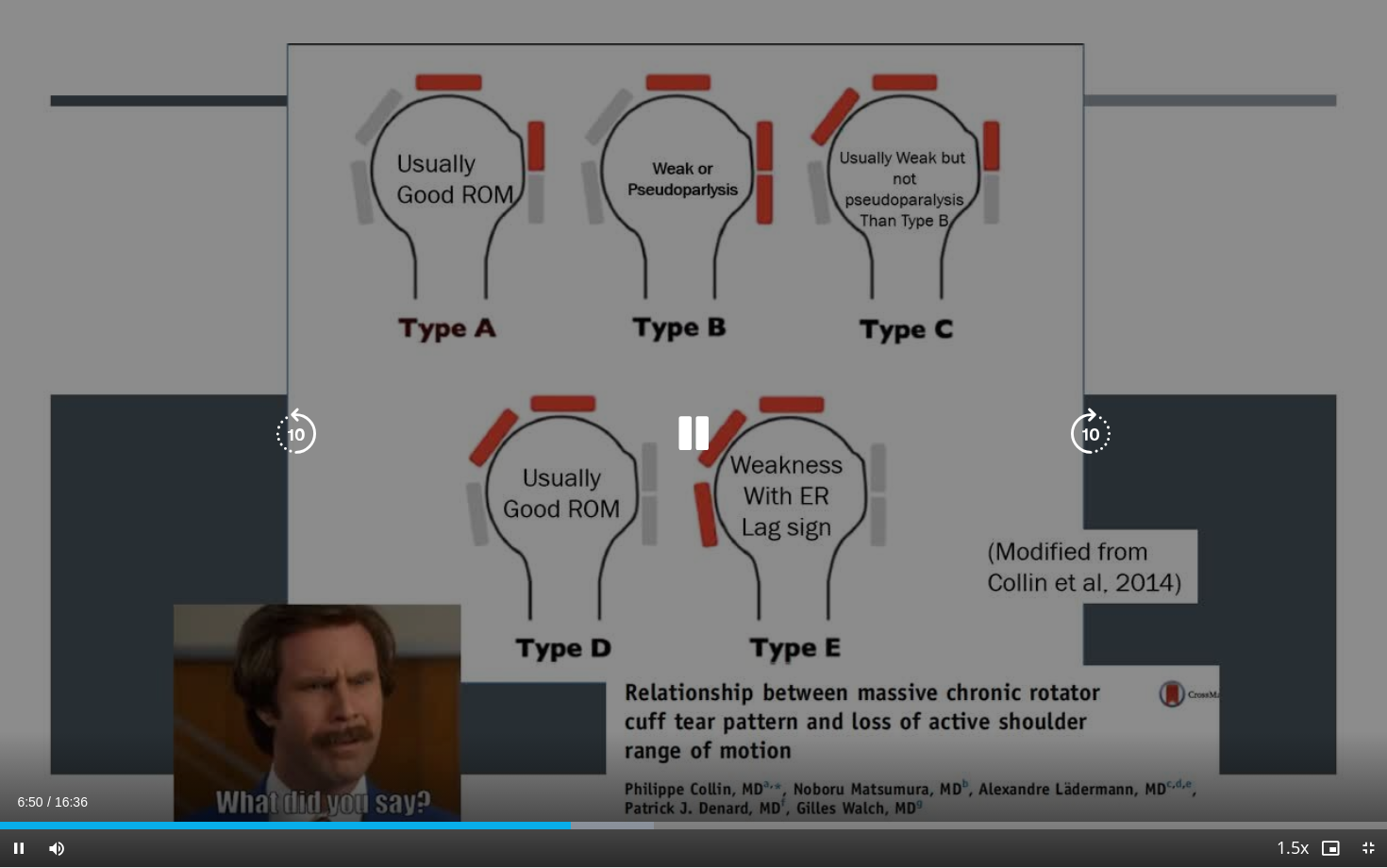 click at bounding box center (694, 434) 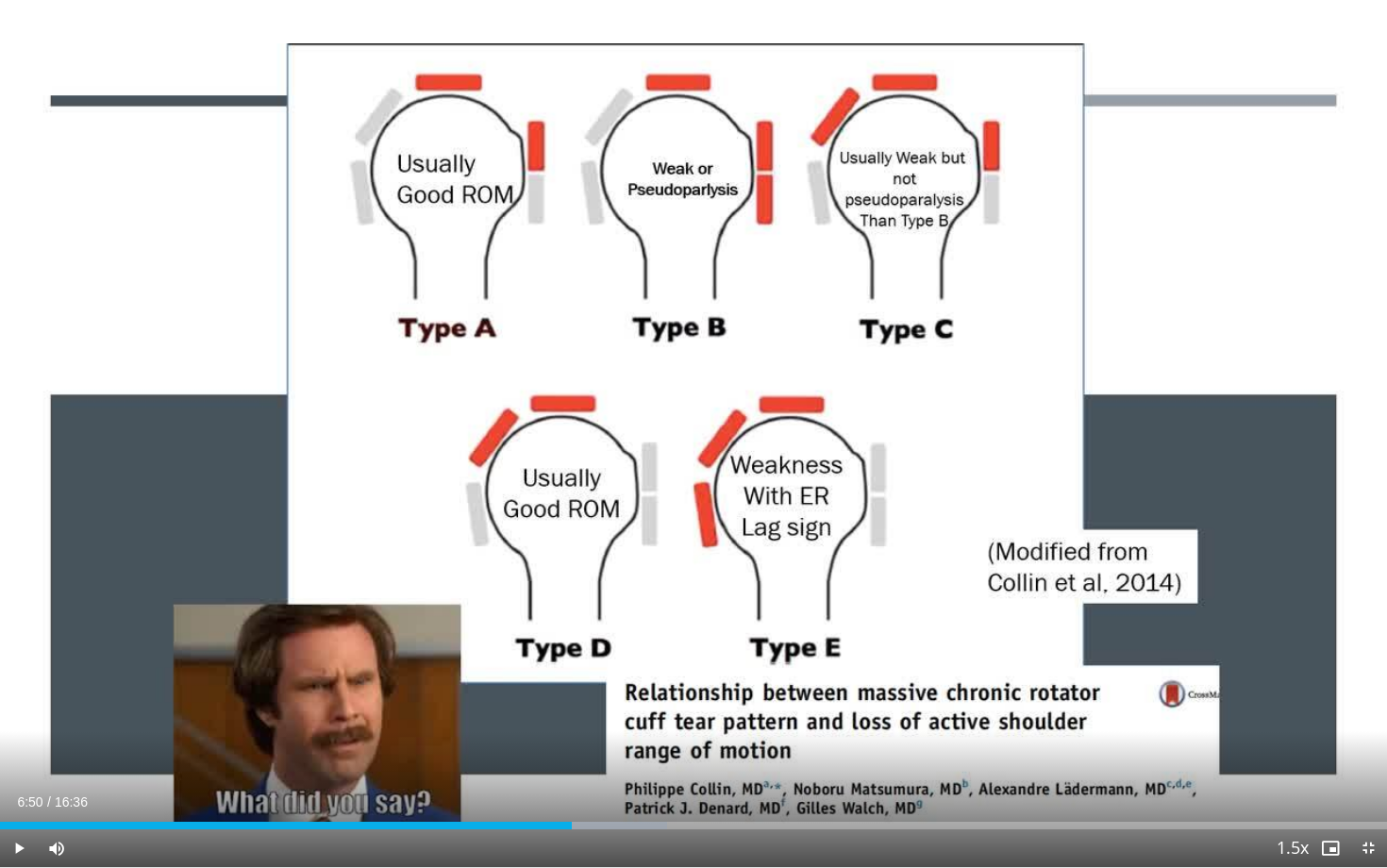 type 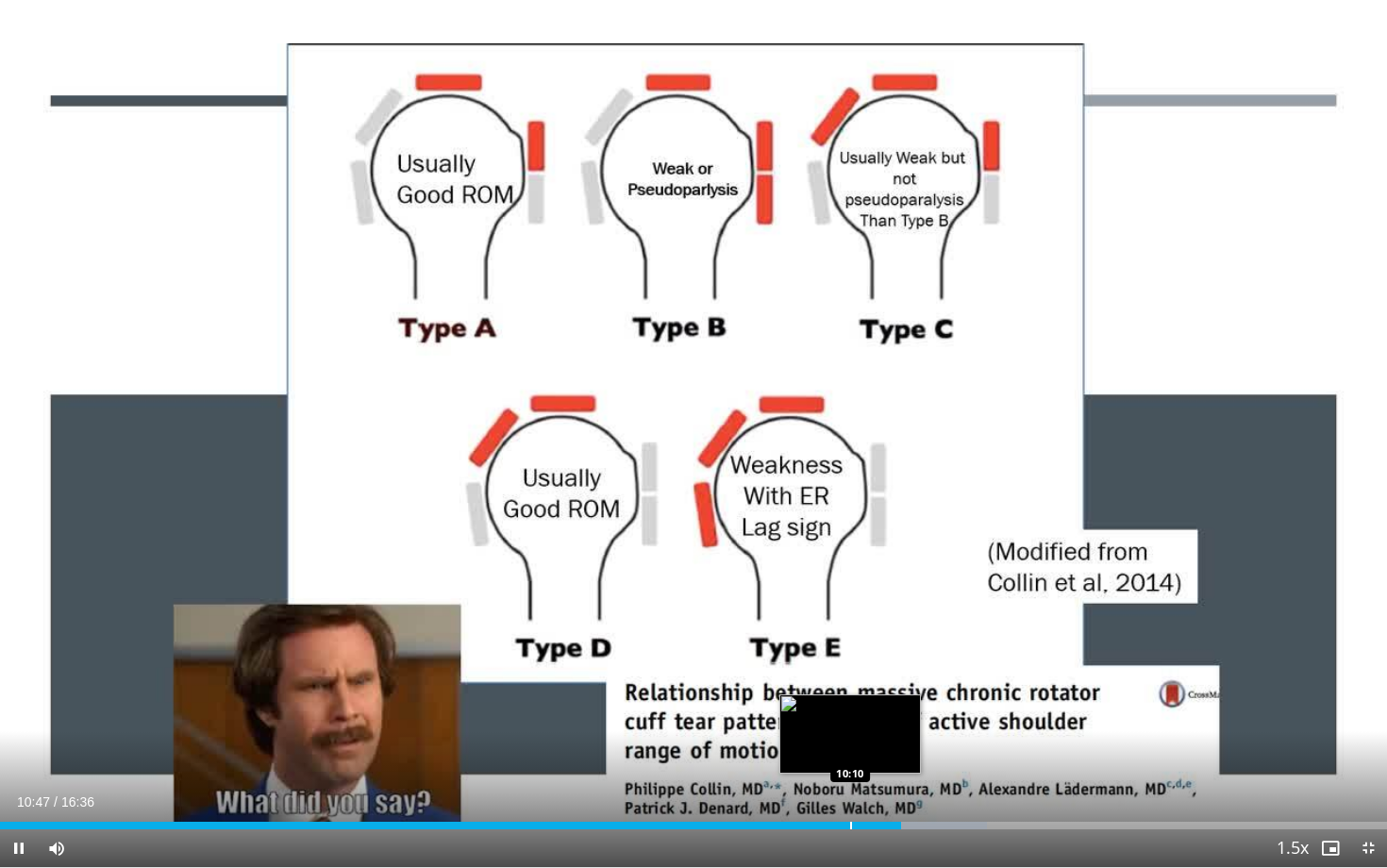 click at bounding box center [851, 826] 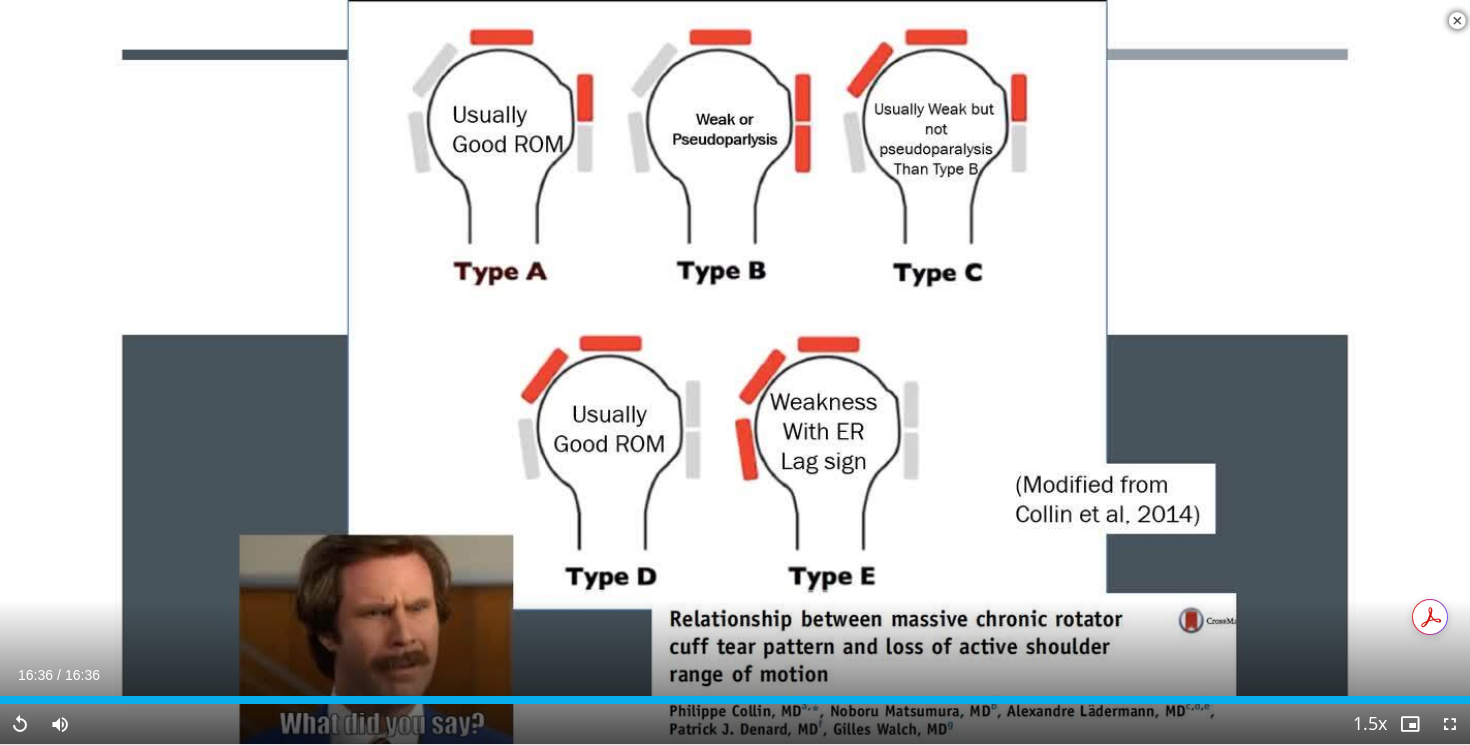 scroll, scrollTop: 918, scrollLeft: 0, axis: vertical 